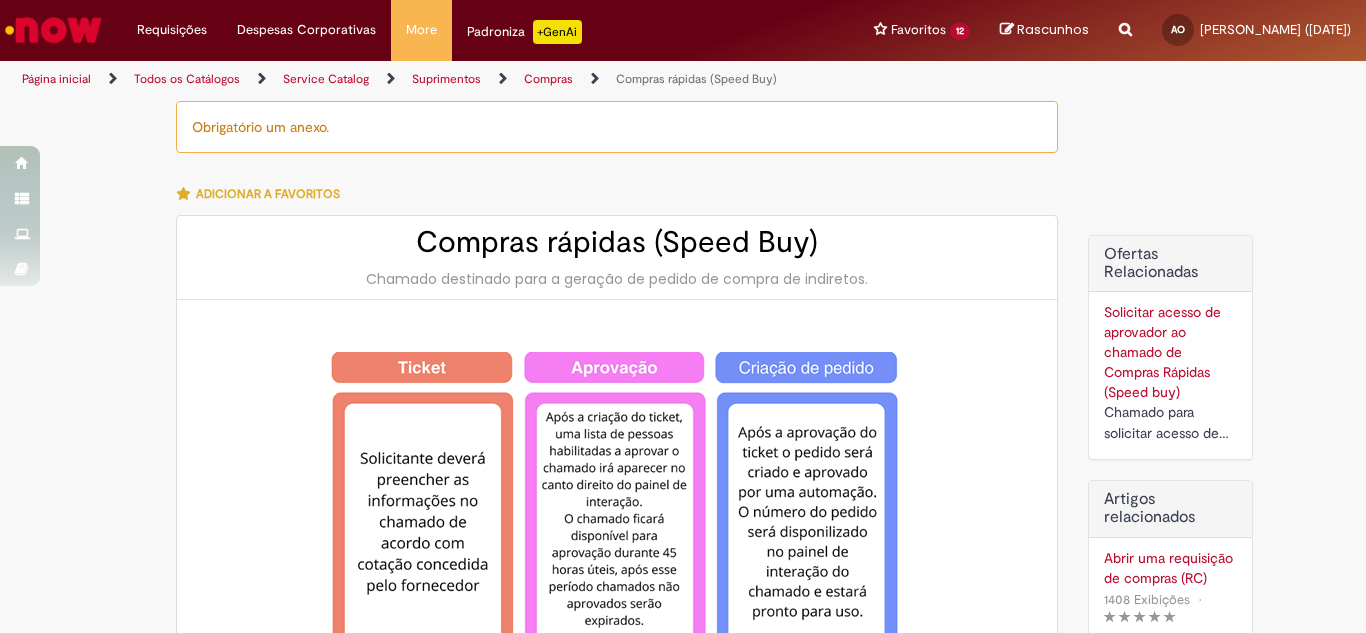 select on "**********" 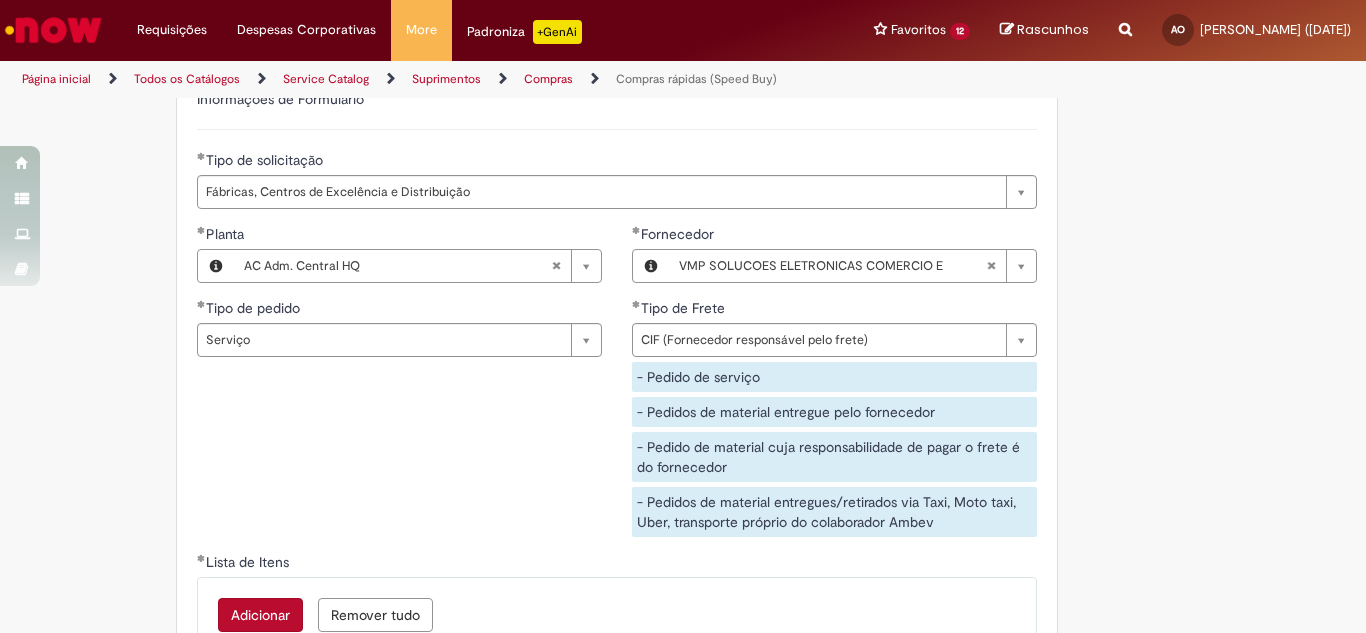 scroll, scrollTop: 2900, scrollLeft: 0, axis: vertical 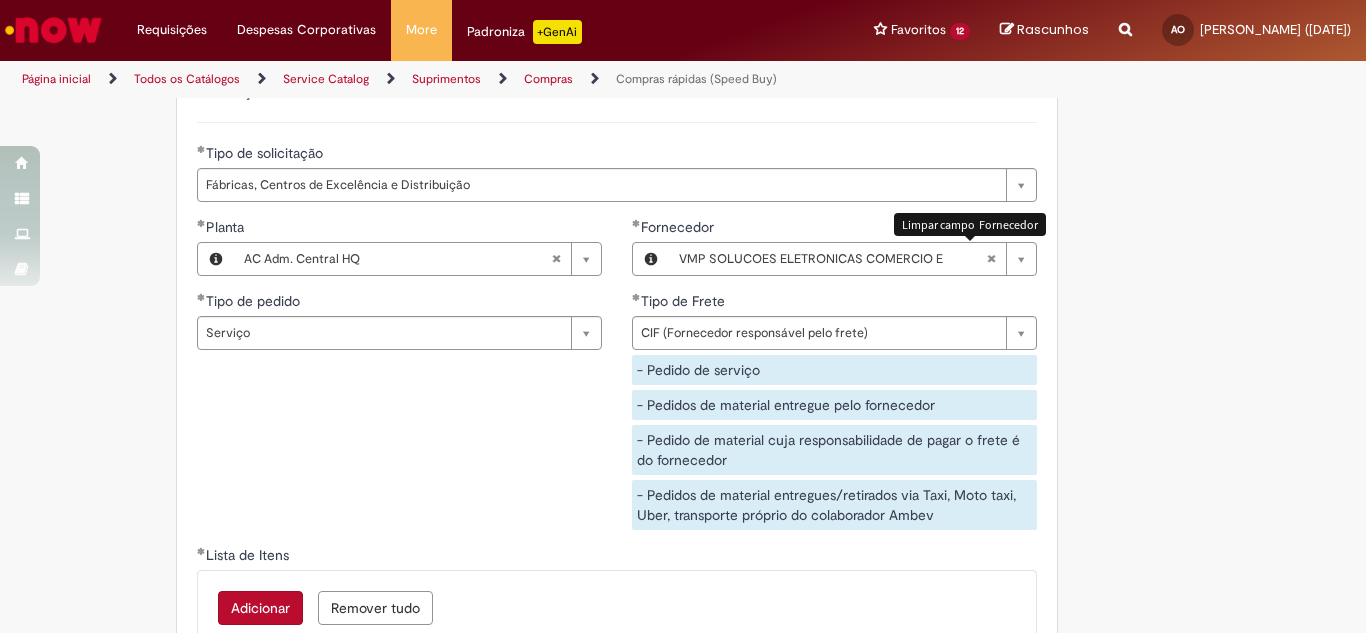 click at bounding box center (991, 259) 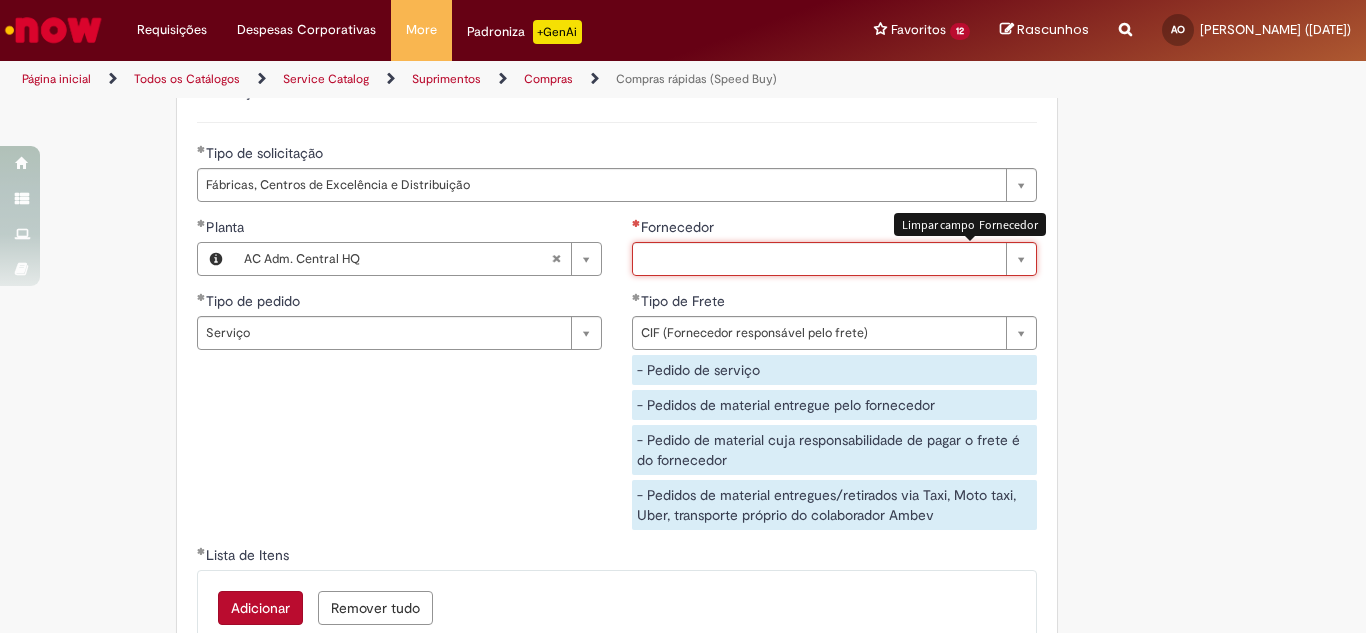 scroll, scrollTop: 0, scrollLeft: 0, axis: both 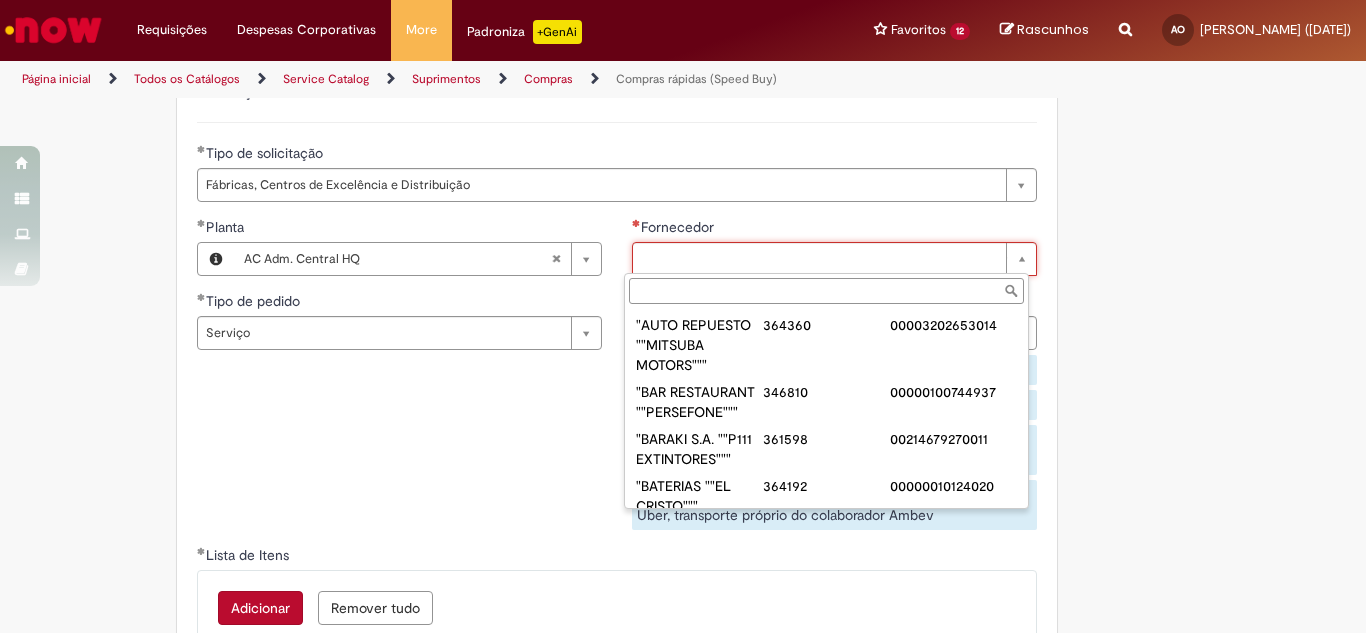 click on "Fornecedor" at bounding box center [826, 291] 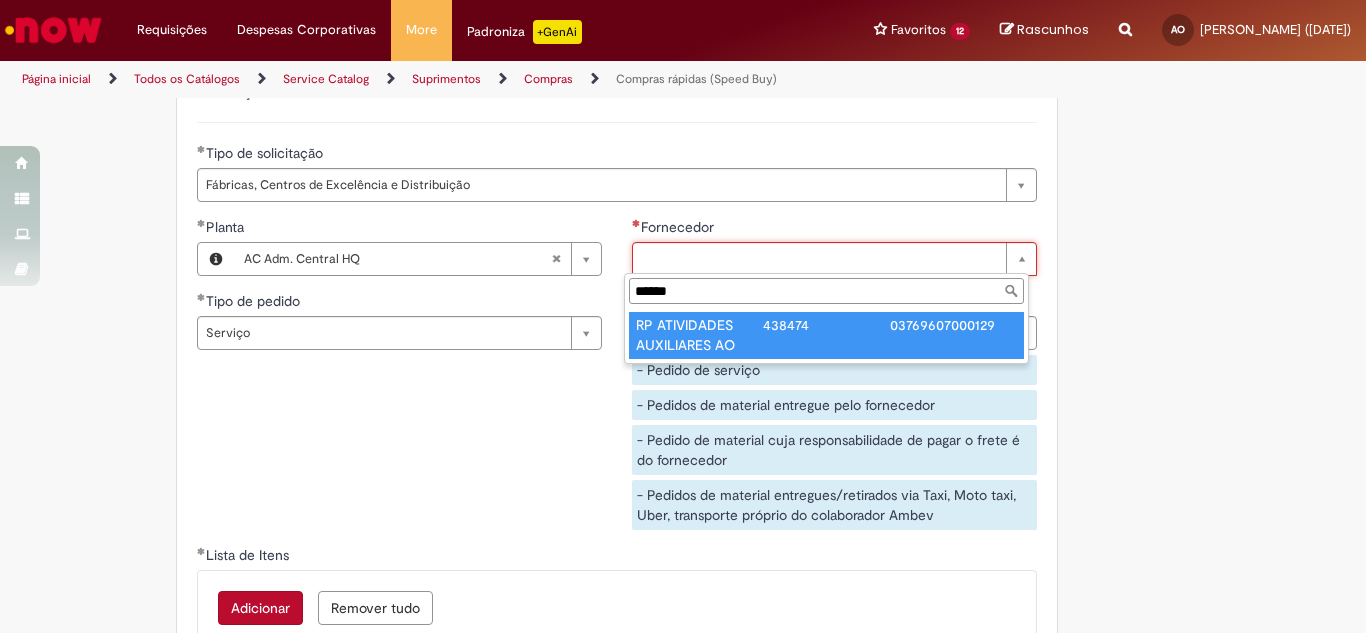 type on "******" 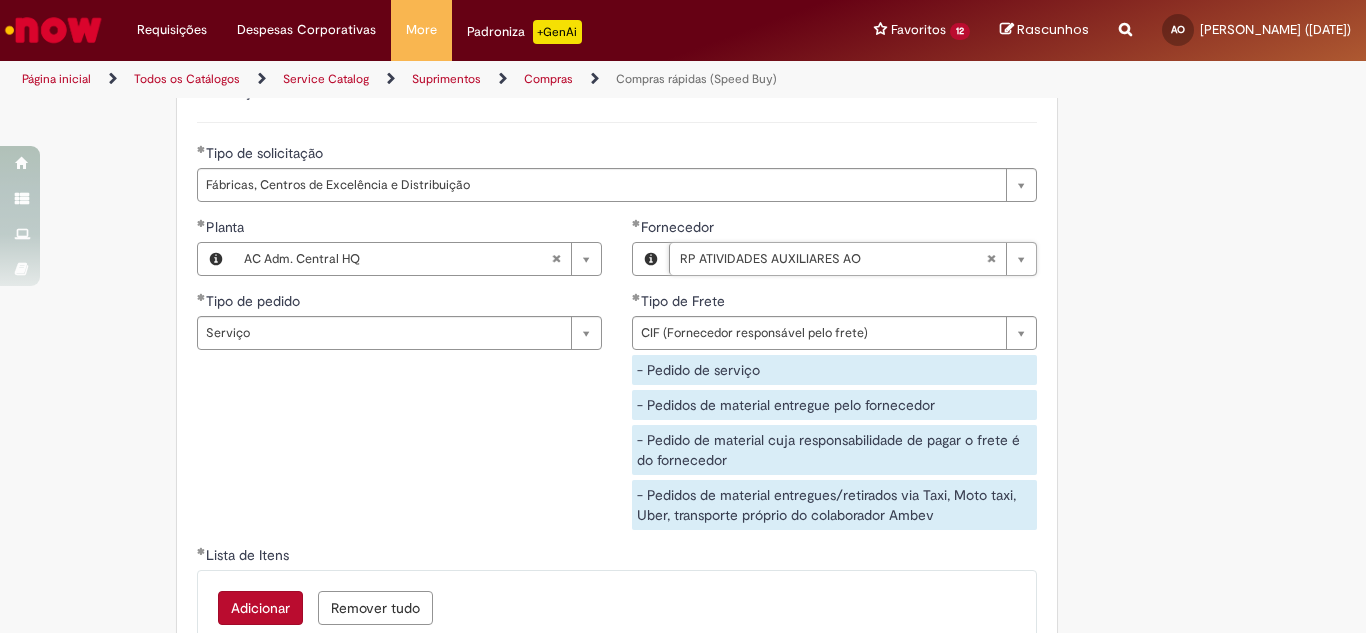 type 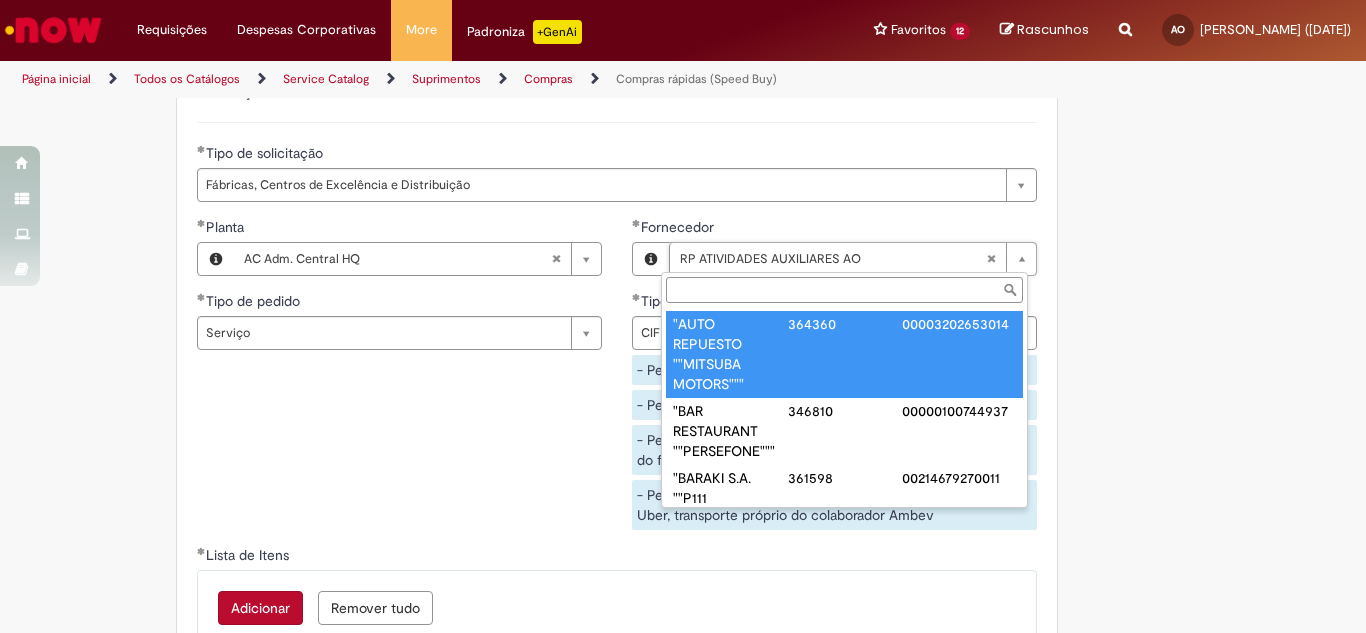 type on "**********" 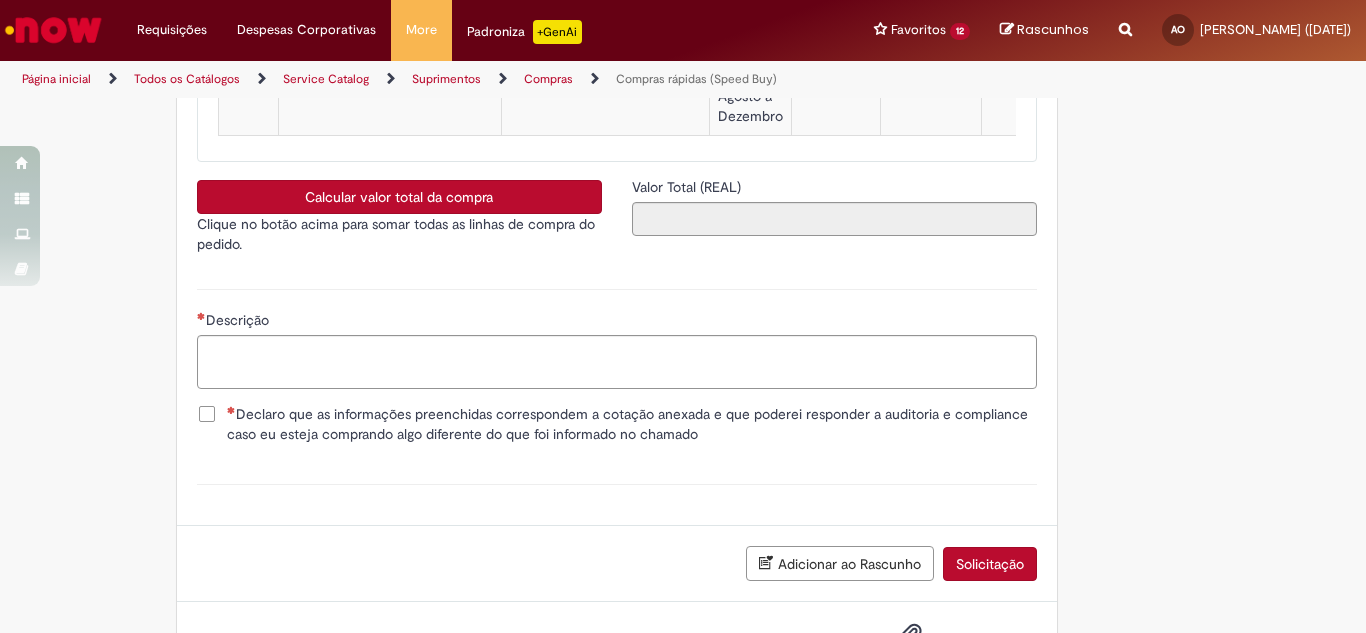 scroll, scrollTop: 3600, scrollLeft: 0, axis: vertical 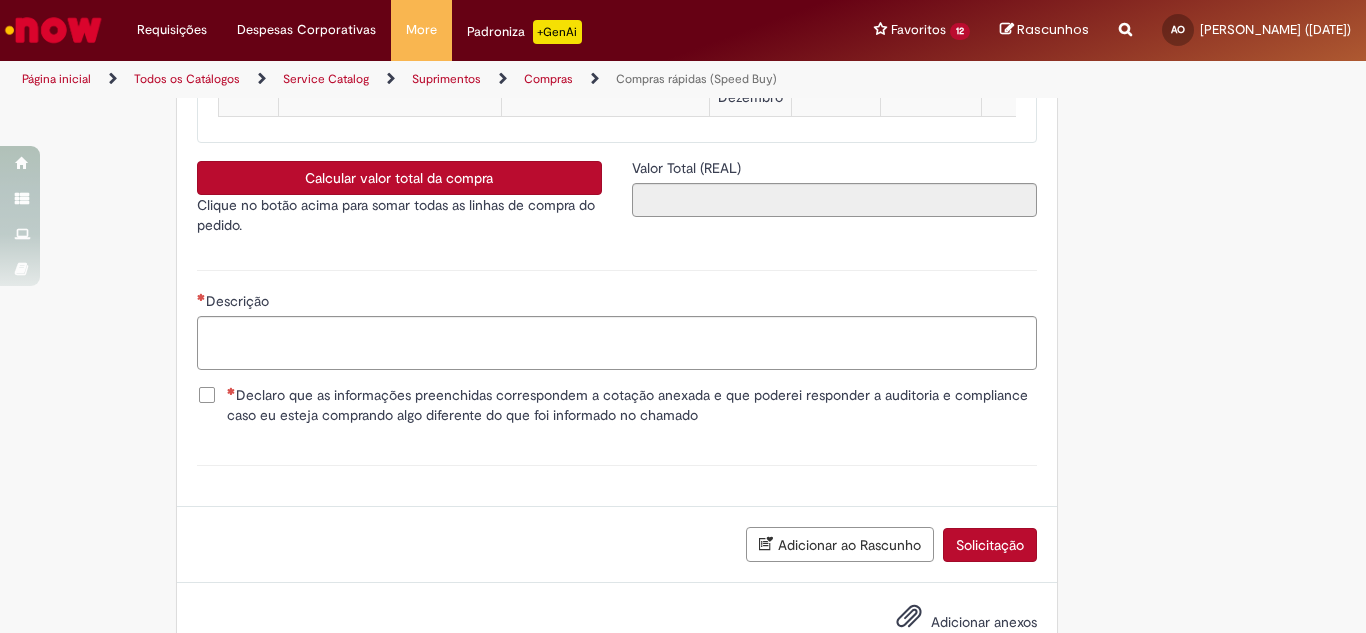 click on "Calcular valor total da compra" at bounding box center [399, 178] 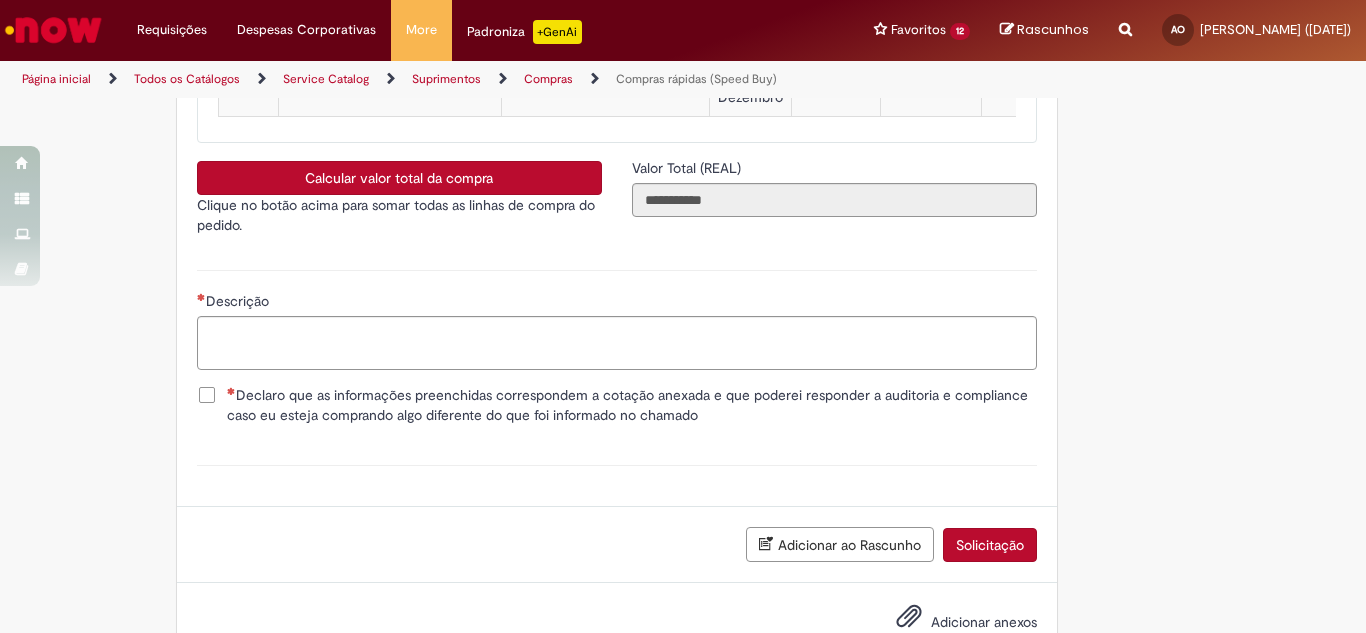 scroll, scrollTop: 0, scrollLeft: 0, axis: both 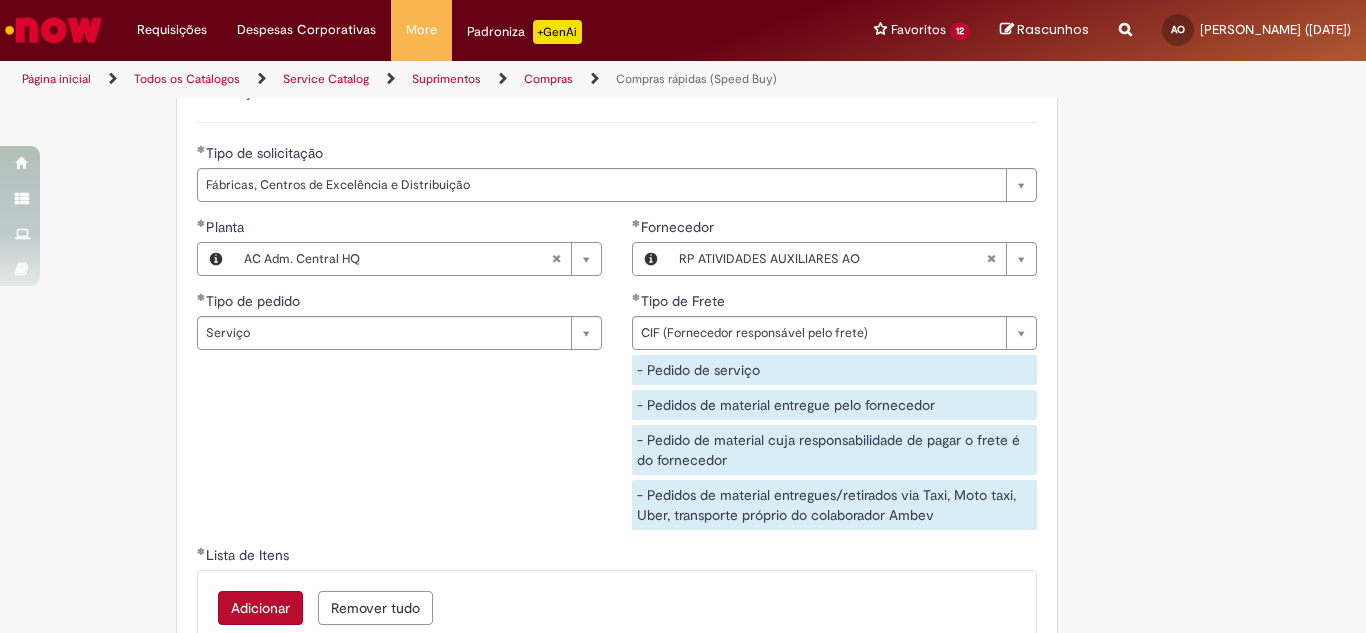 click on "**********" at bounding box center (617, 381) 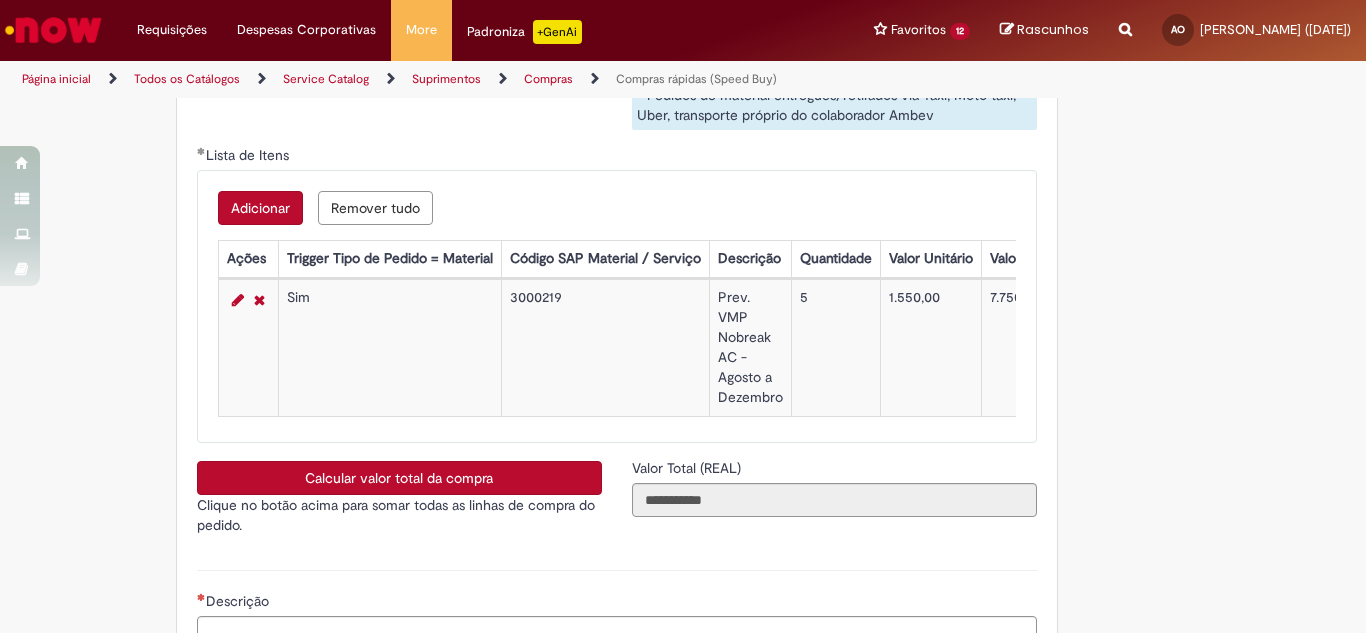 click on "Calcular valor total da compra" at bounding box center (399, 478) 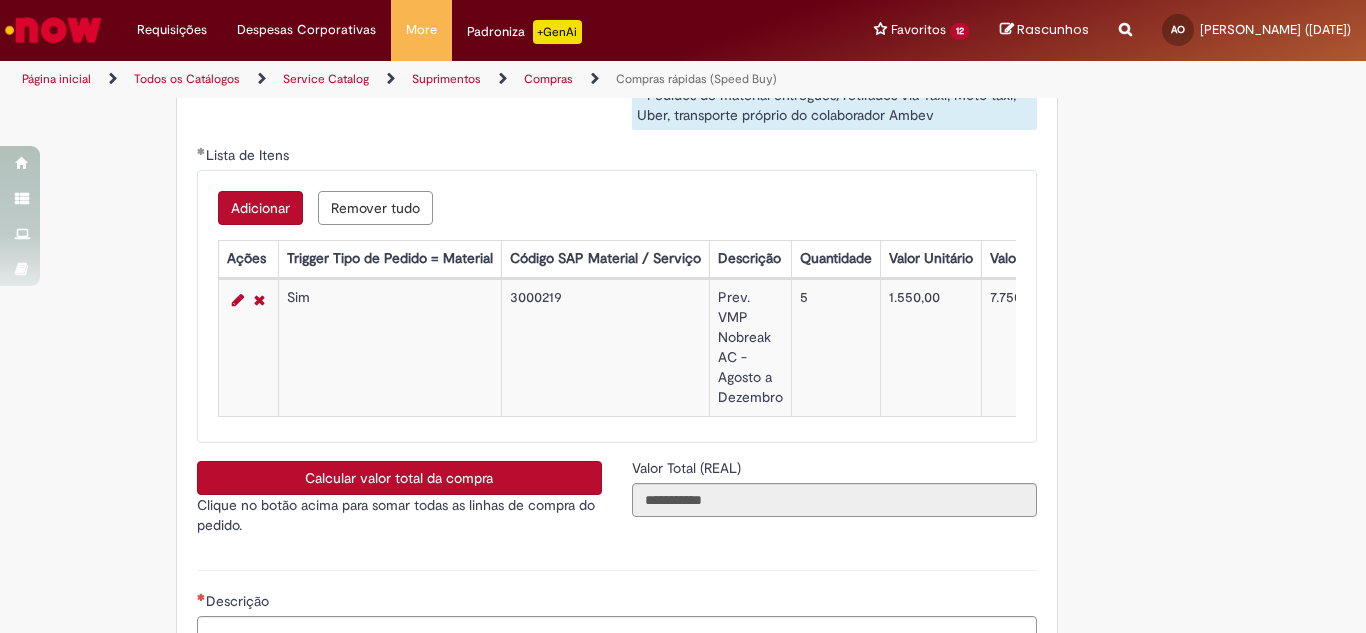 click on "Remover tudo" at bounding box center (375, 208) 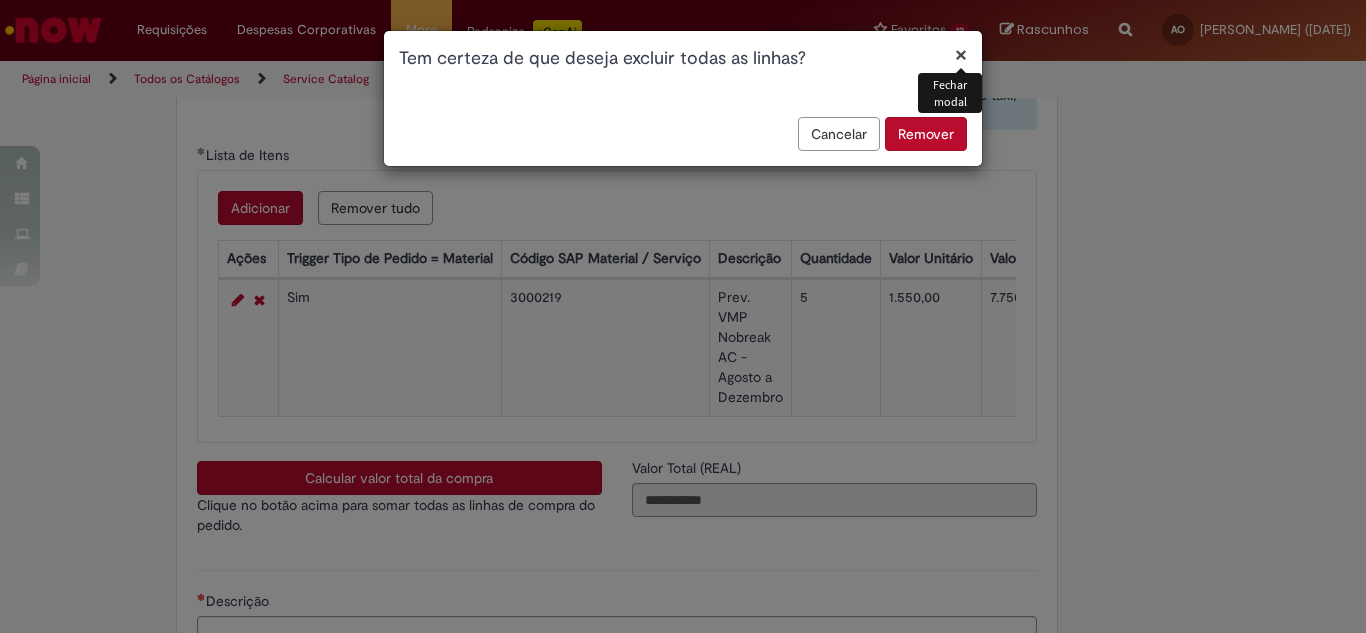 click on "Remover" at bounding box center (926, 134) 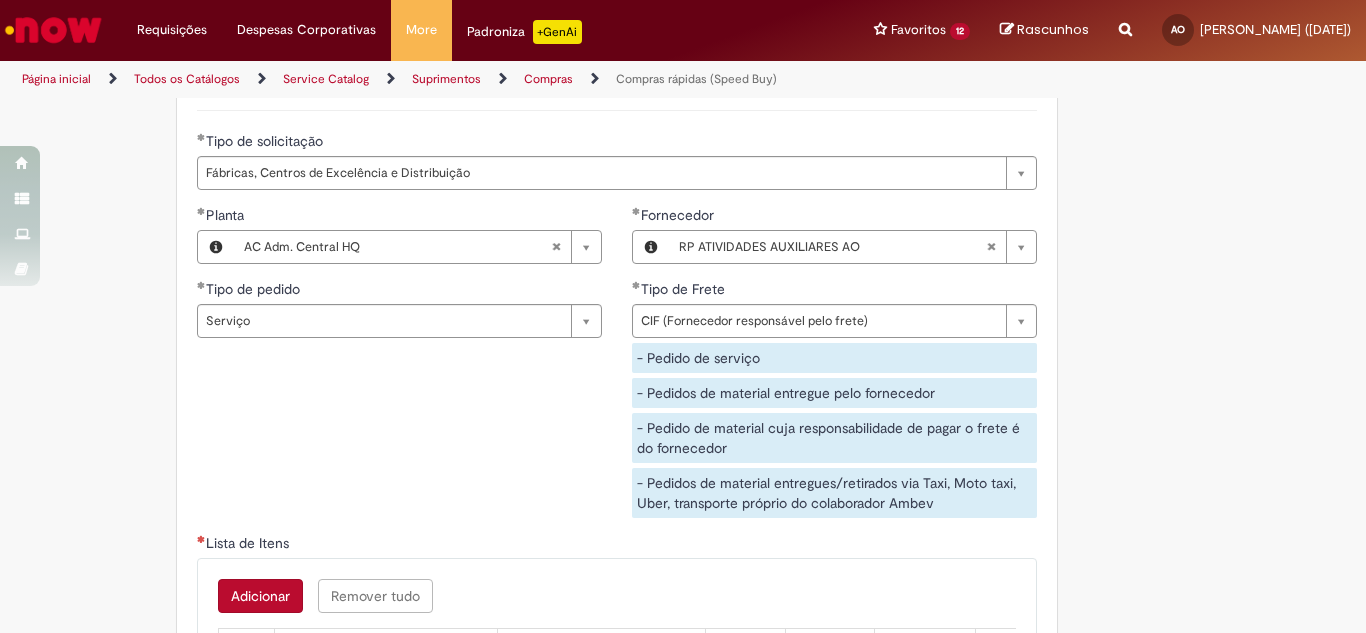 scroll, scrollTop: 2900, scrollLeft: 0, axis: vertical 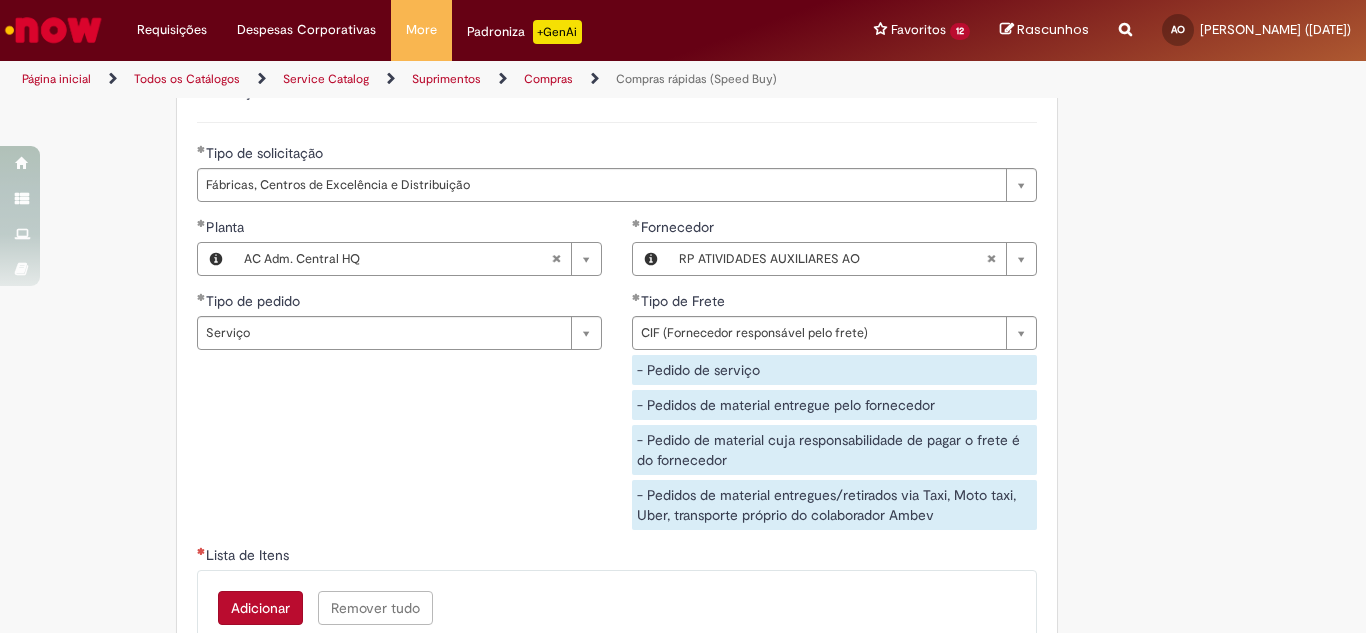type 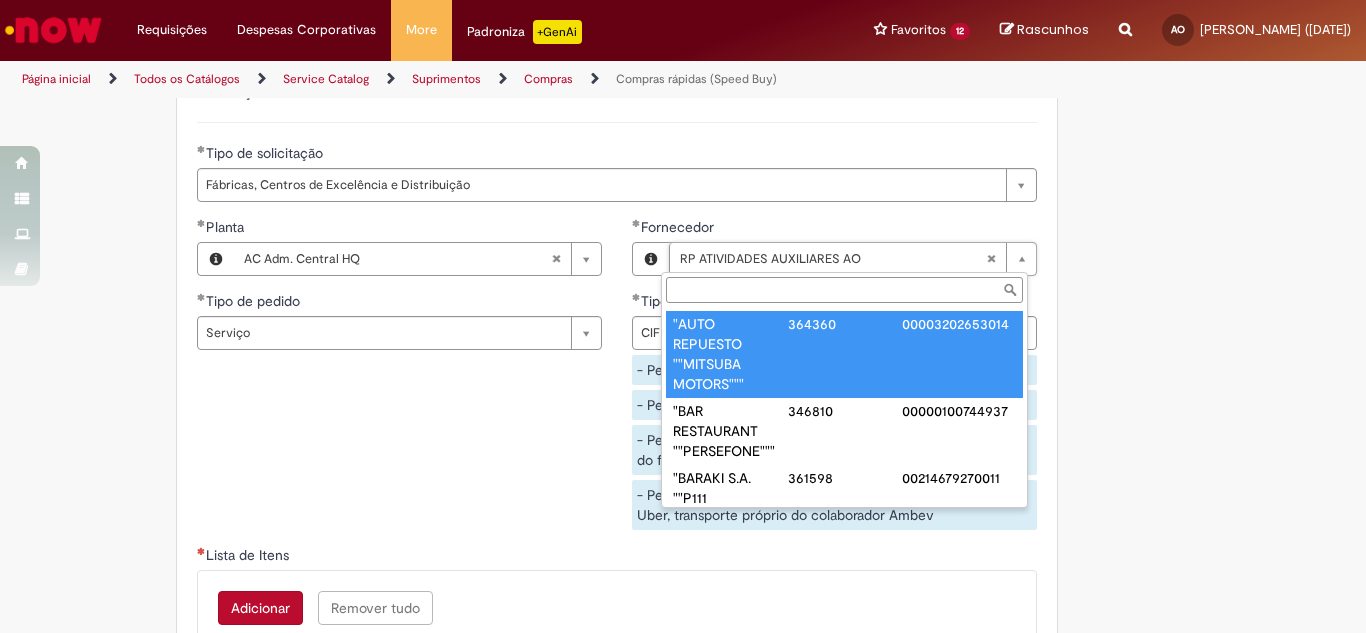 type on "**********" 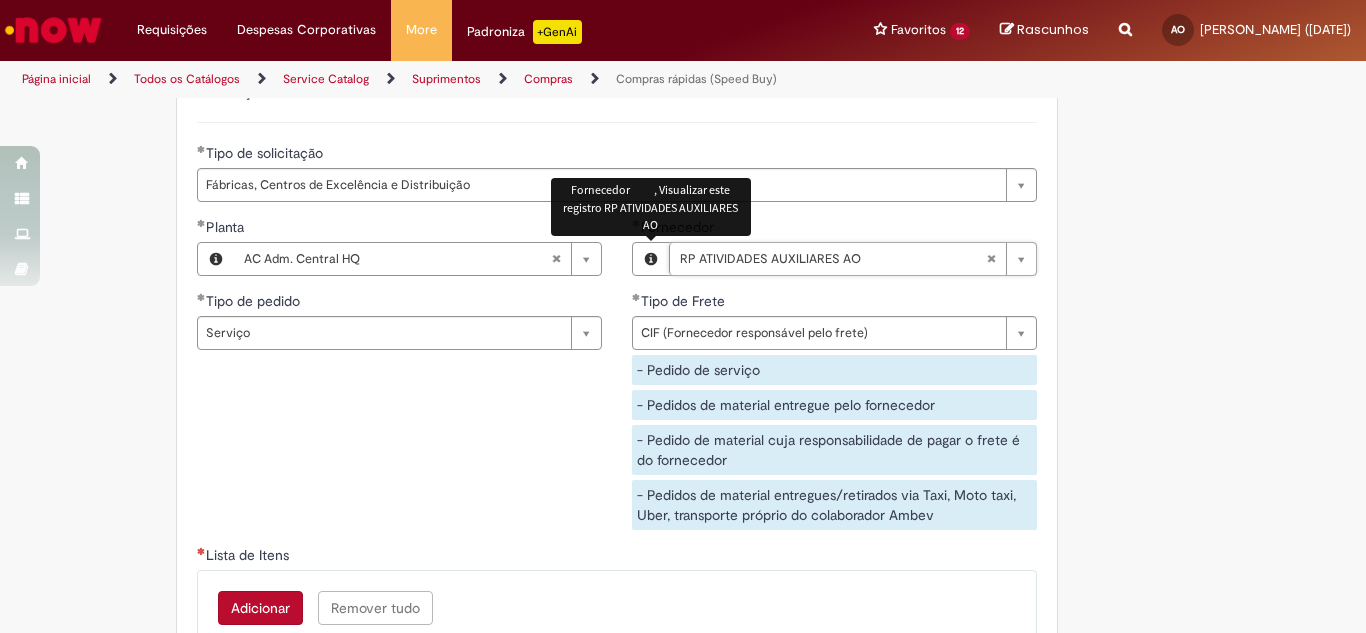 scroll, scrollTop: 0, scrollLeft: 199, axis: horizontal 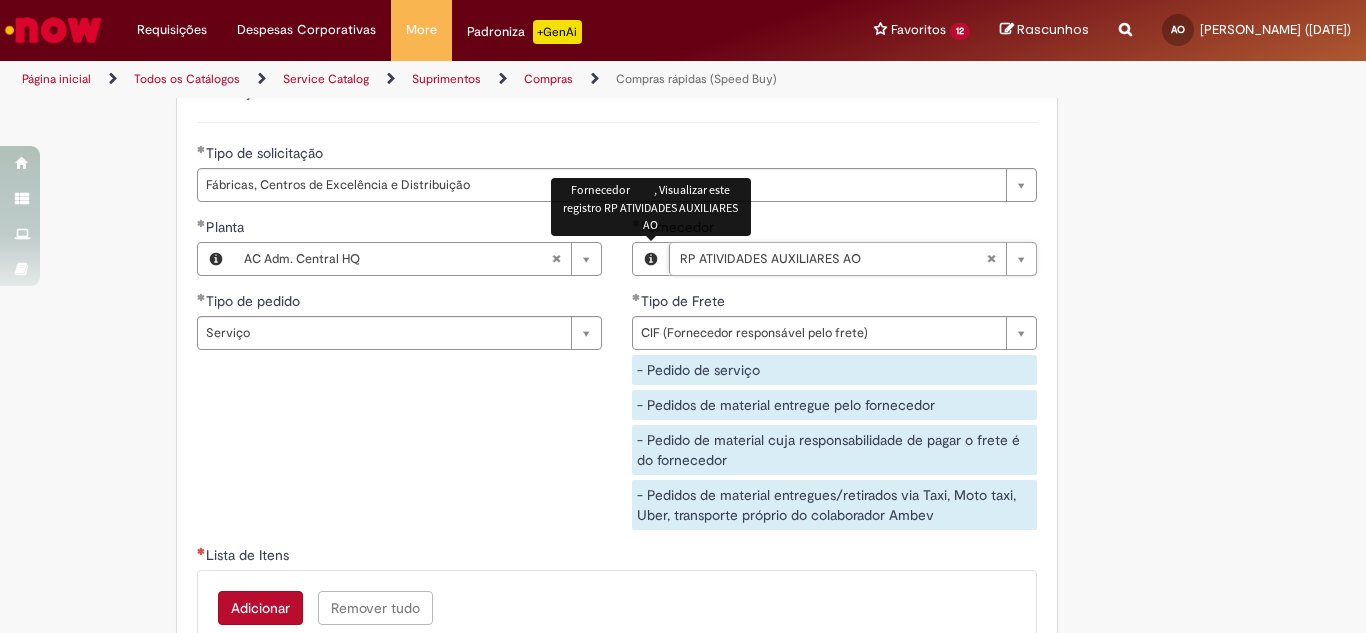 click at bounding box center [651, 259] 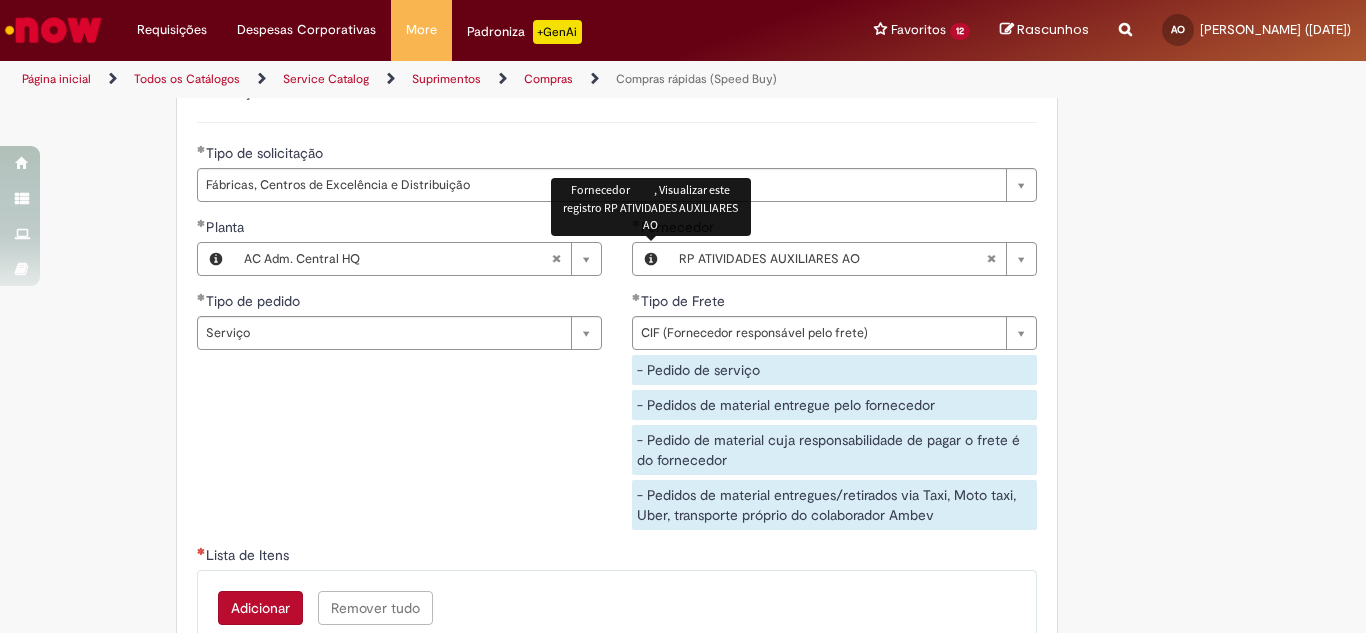 scroll, scrollTop: 0, scrollLeft: 0, axis: both 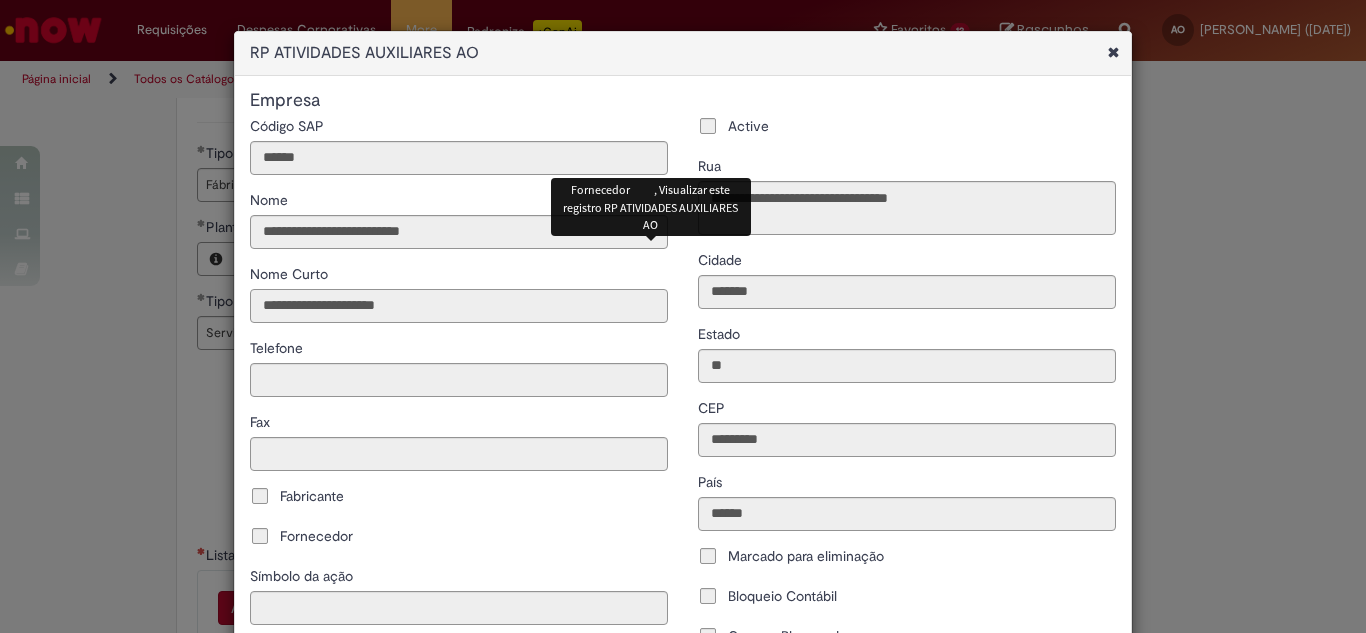 click on "**********" at bounding box center [459, 600] 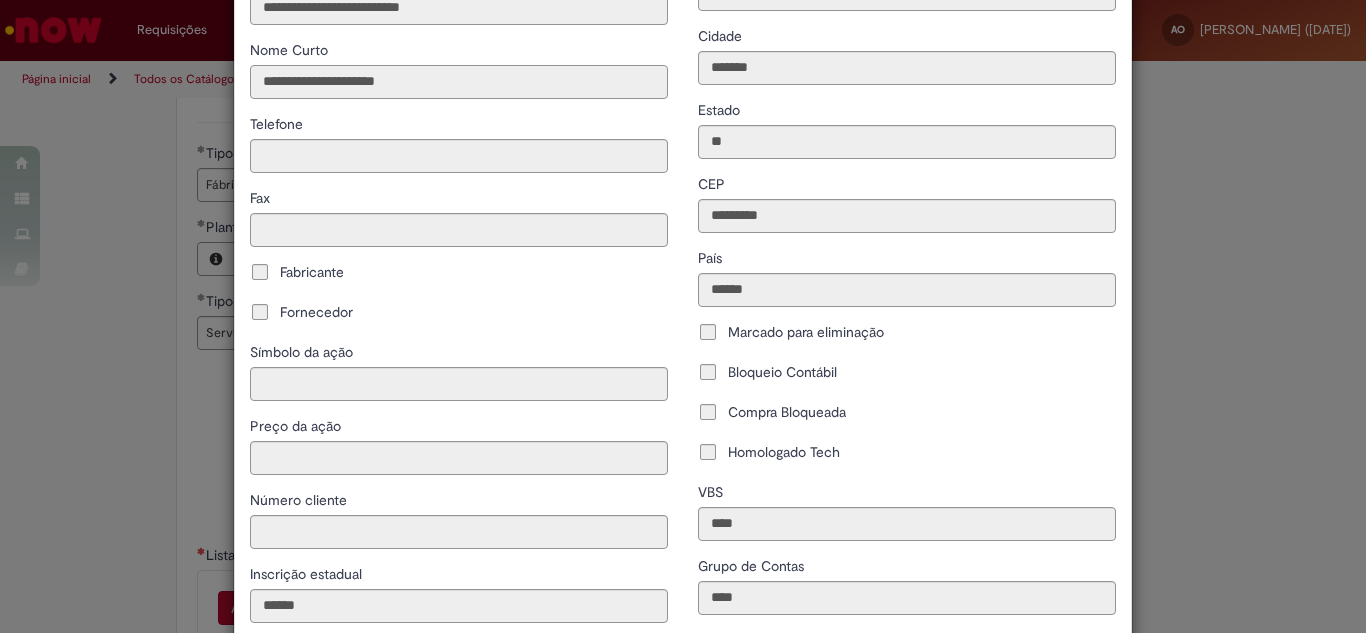 scroll, scrollTop: 0, scrollLeft: 0, axis: both 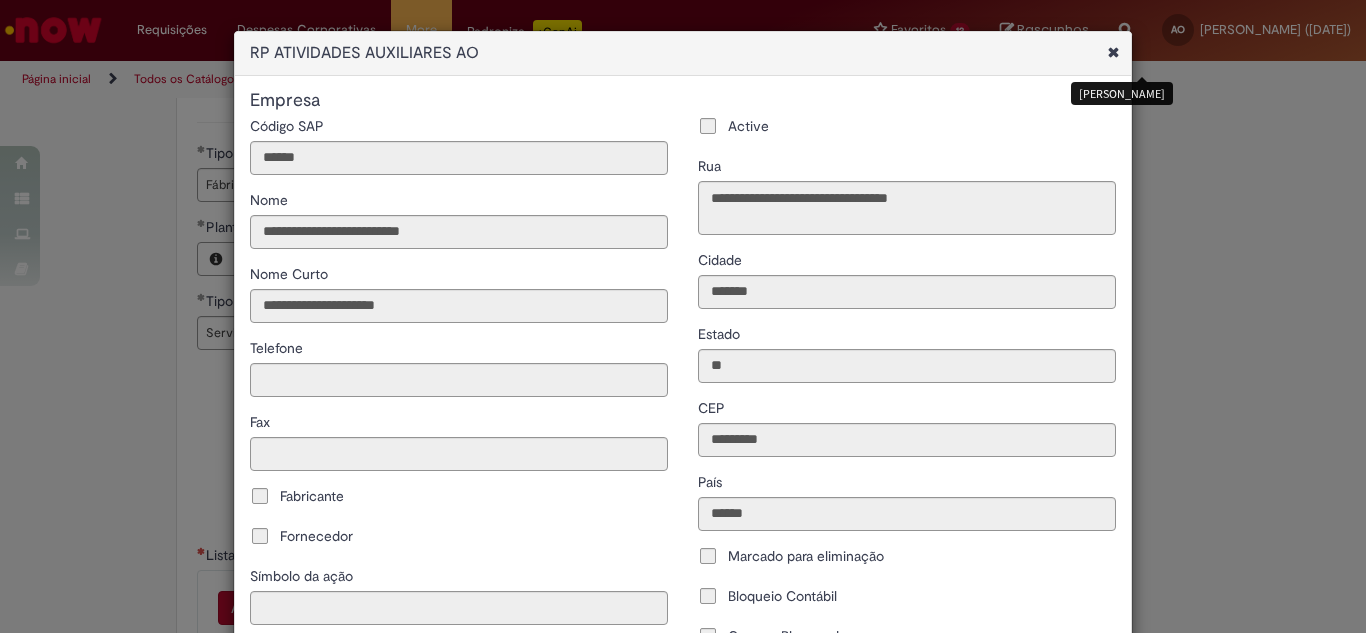 click at bounding box center [1113, 52] 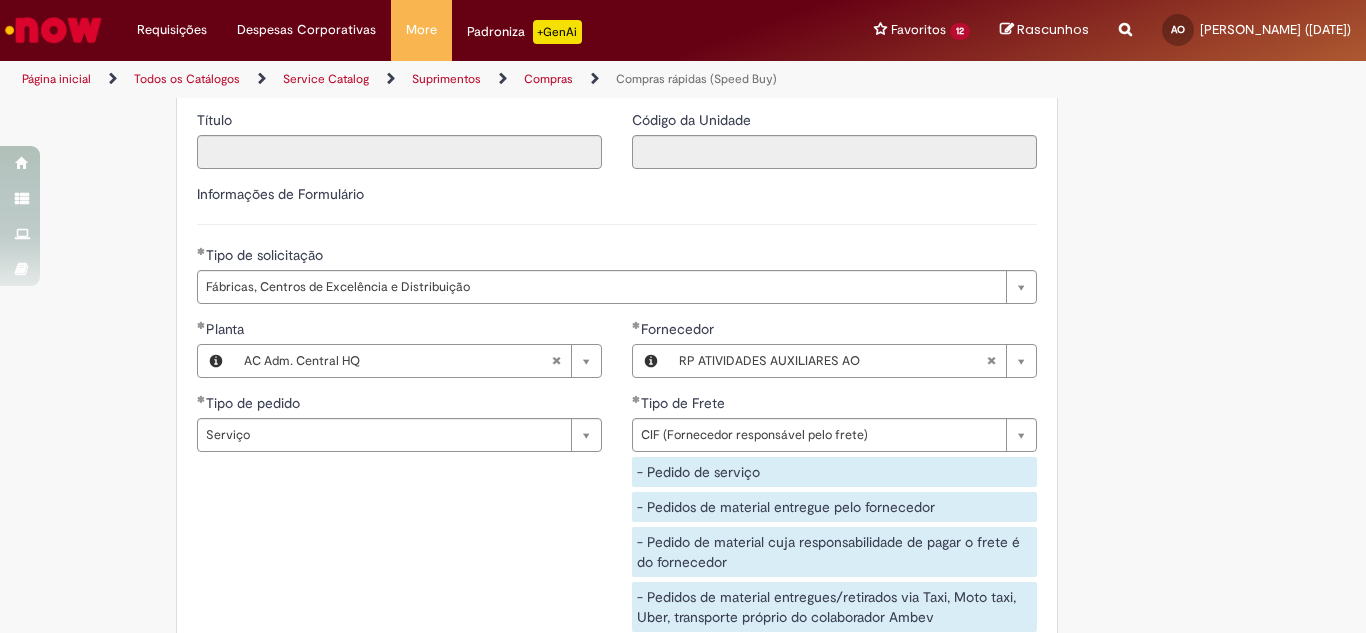 scroll, scrollTop: 2800, scrollLeft: 0, axis: vertical 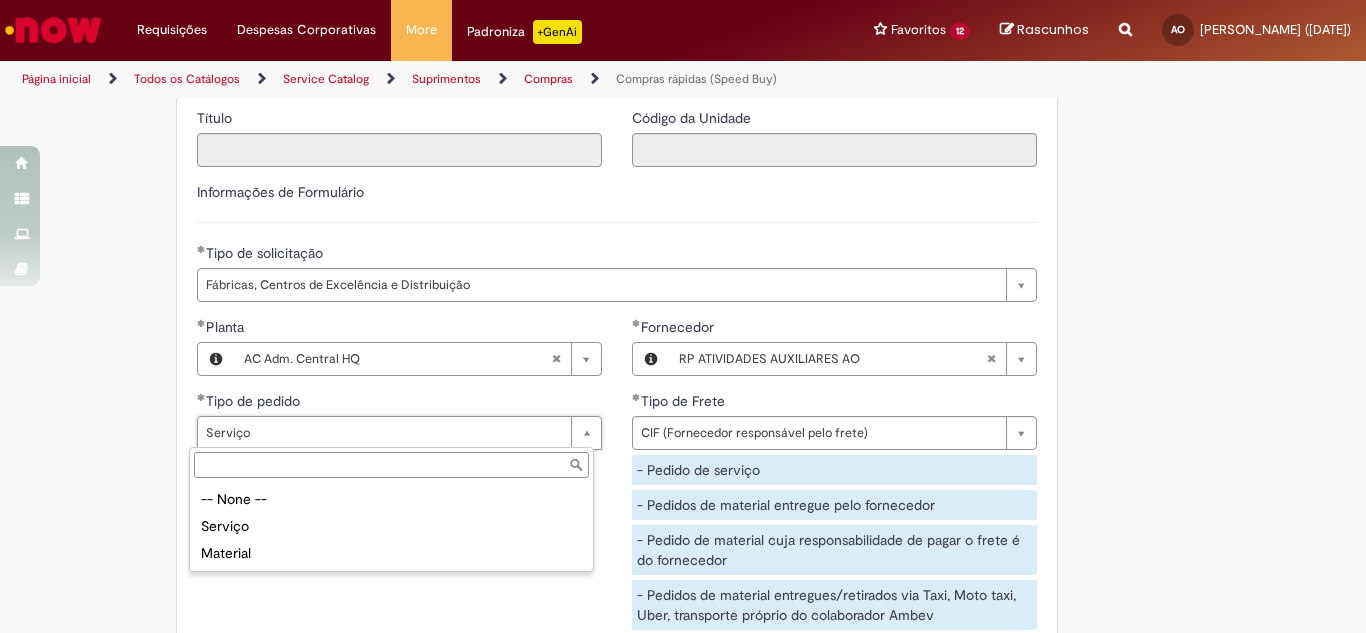 type on "*******" 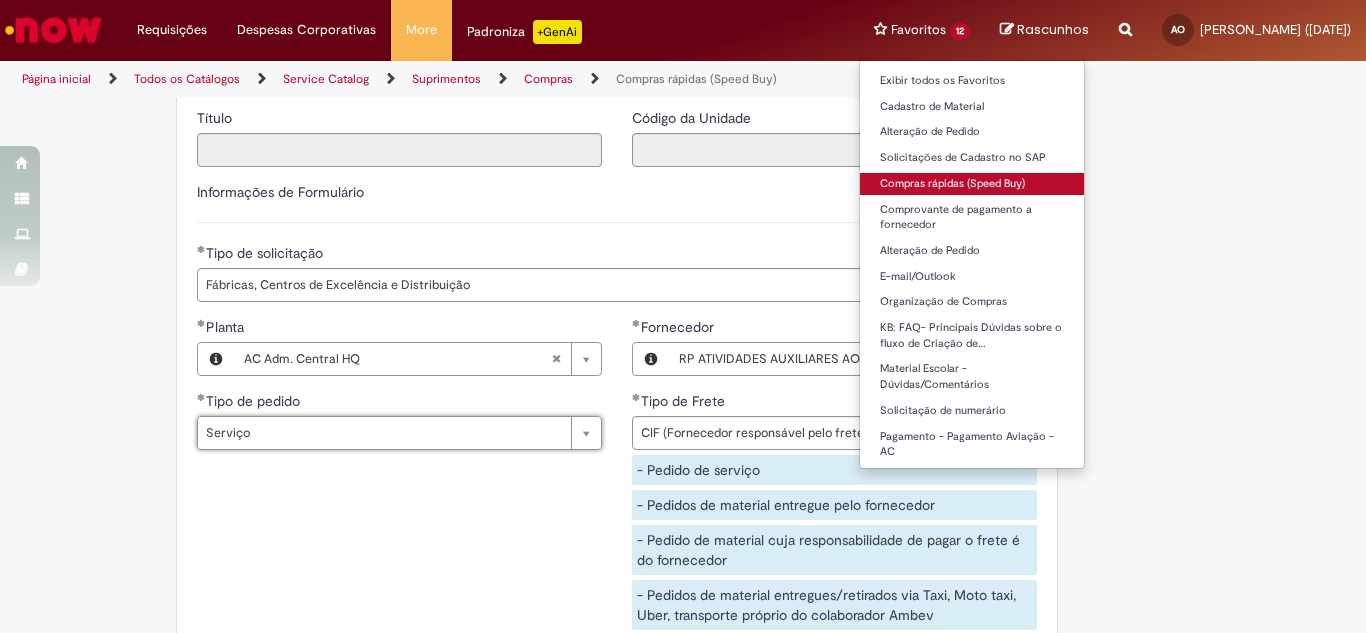 click on "Compras rápidas (Speed Buy)" at bounding box center [972, 184] 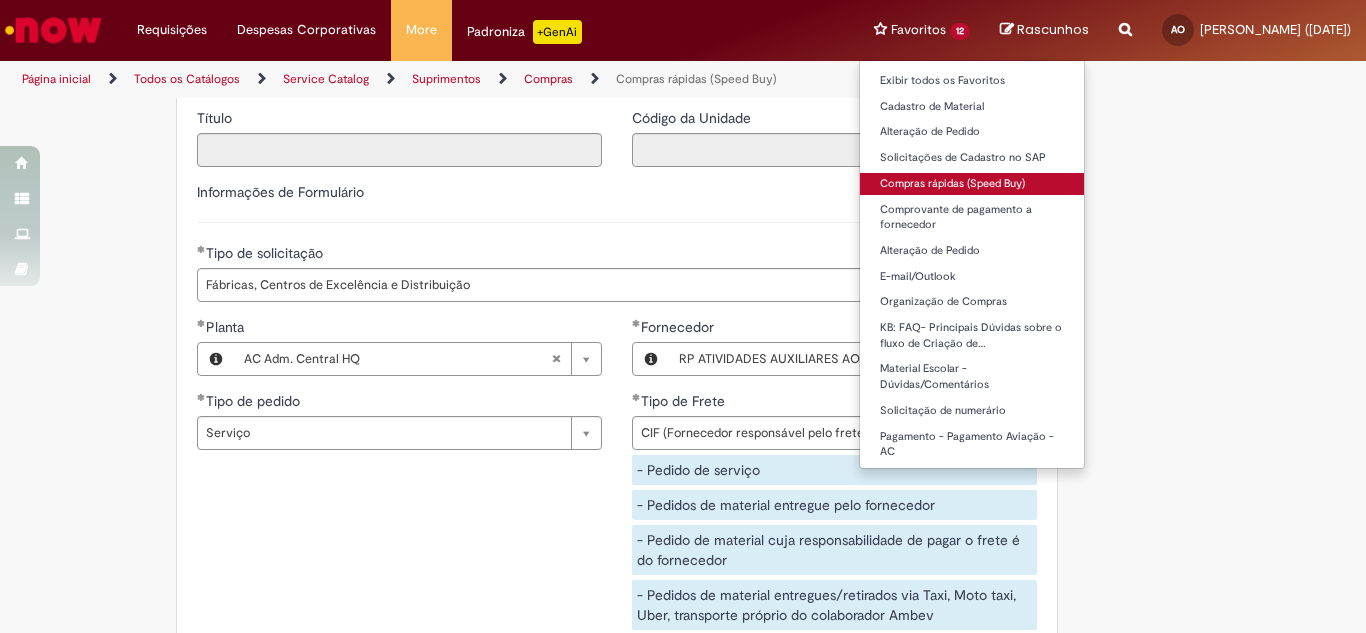 click on "Compras rápidas (Speed Buy)" at bounding box center (972, 184) 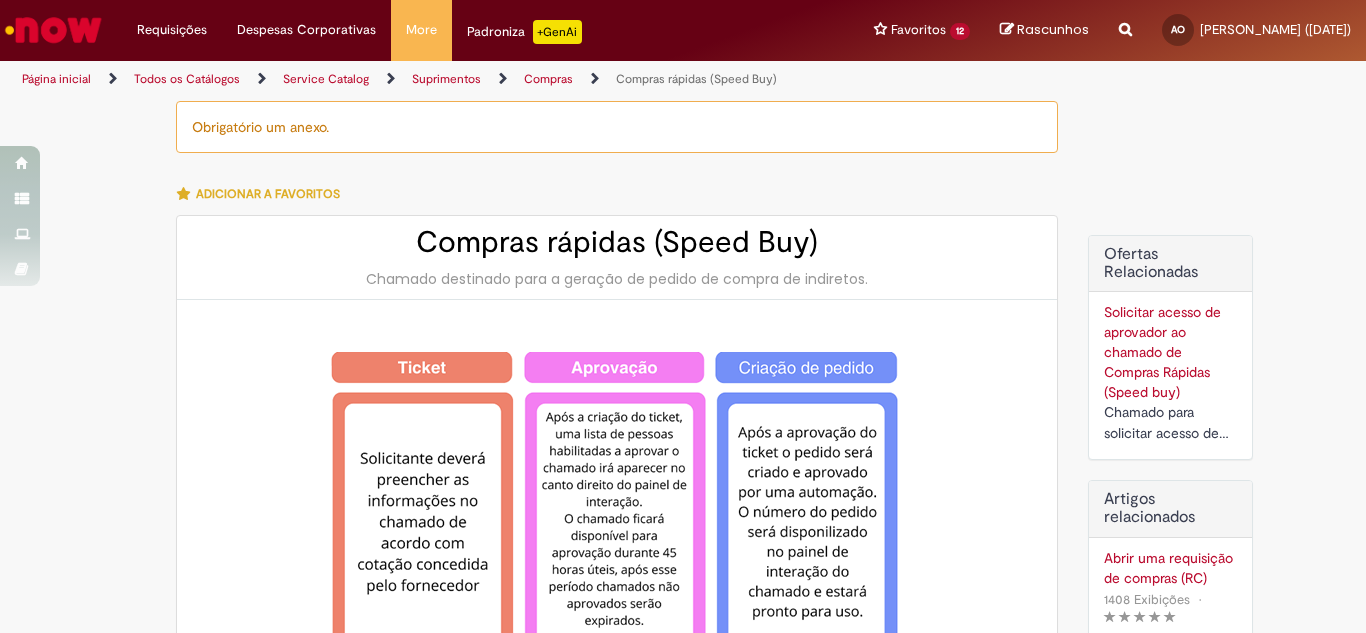 type on "**********" 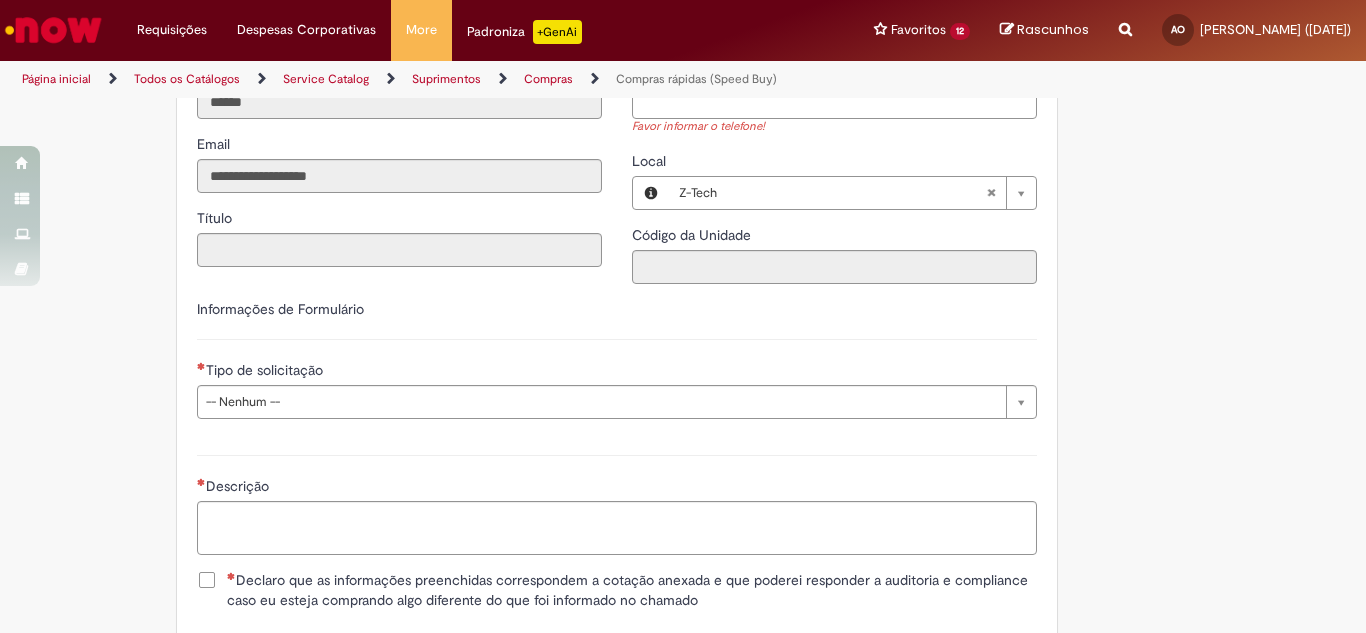 scroll, scrollTop: 2400, scrollLeft: 0, axis: vertical 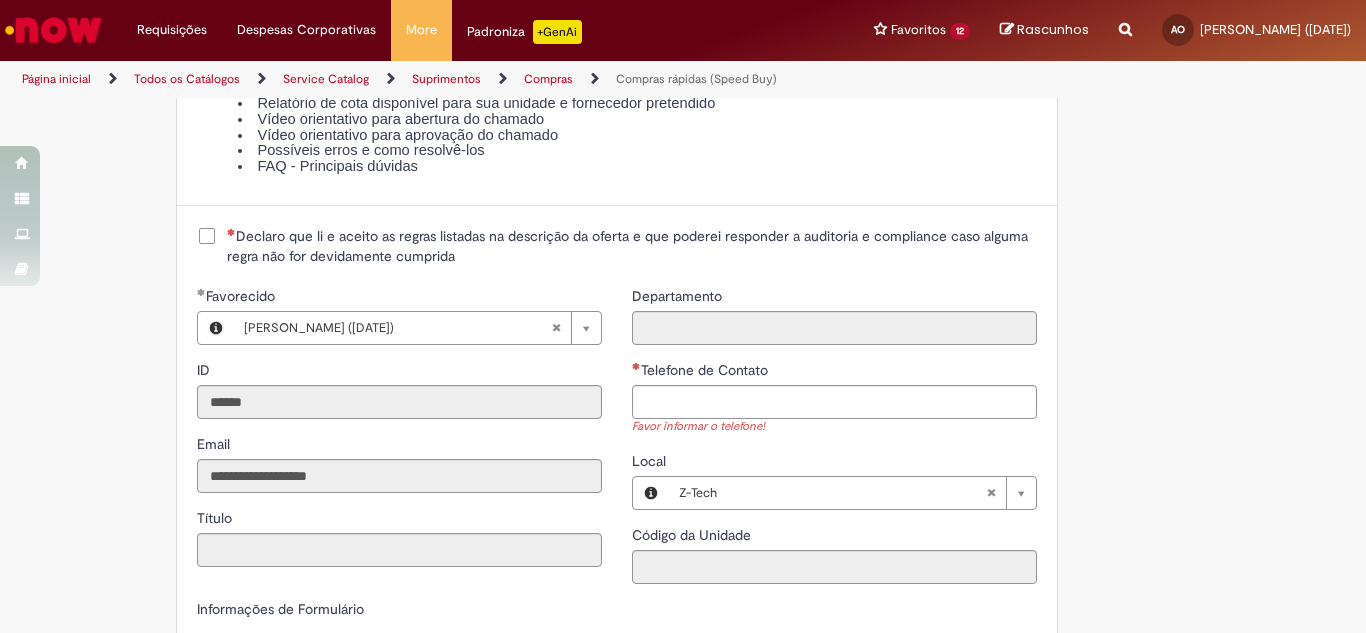 click on "Declaro que li e aceito as regras listadas na descrição da oferta e que poderei responder a auditoria e compliance caso alguma regra não for devidamente cumprida" at bounding box center (632, 246) 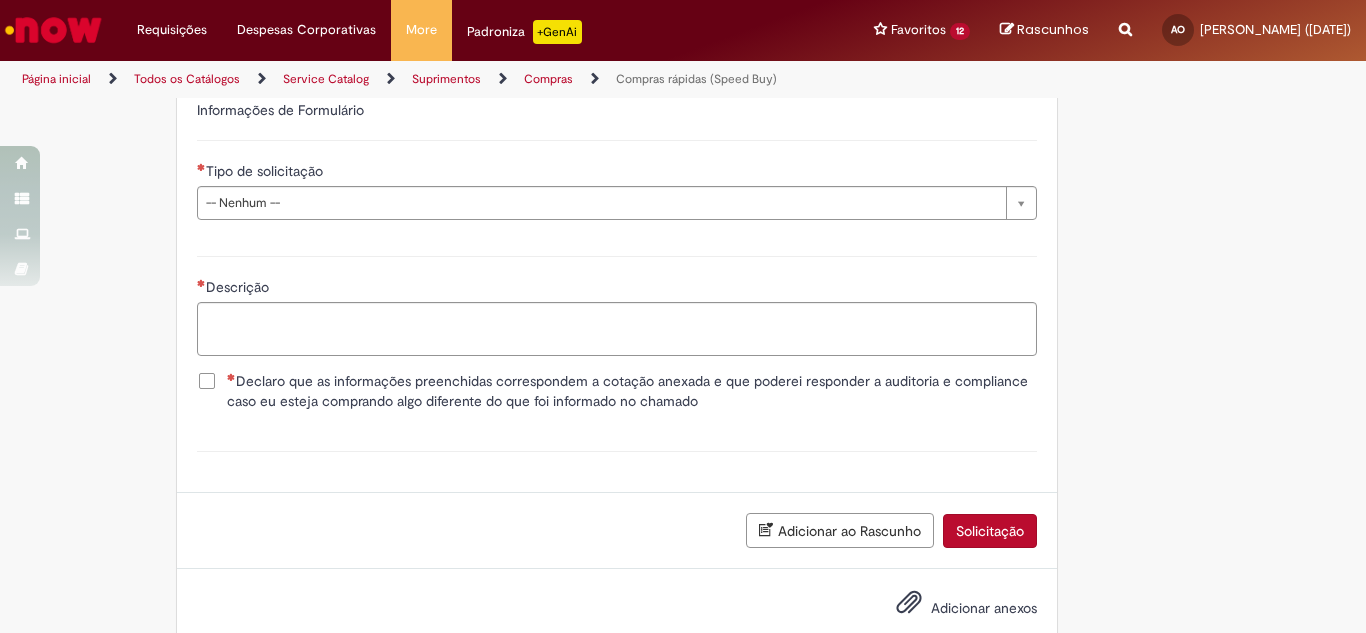 scroll, scrollTop: 2900, scrollLeft: 0, axis: vertical 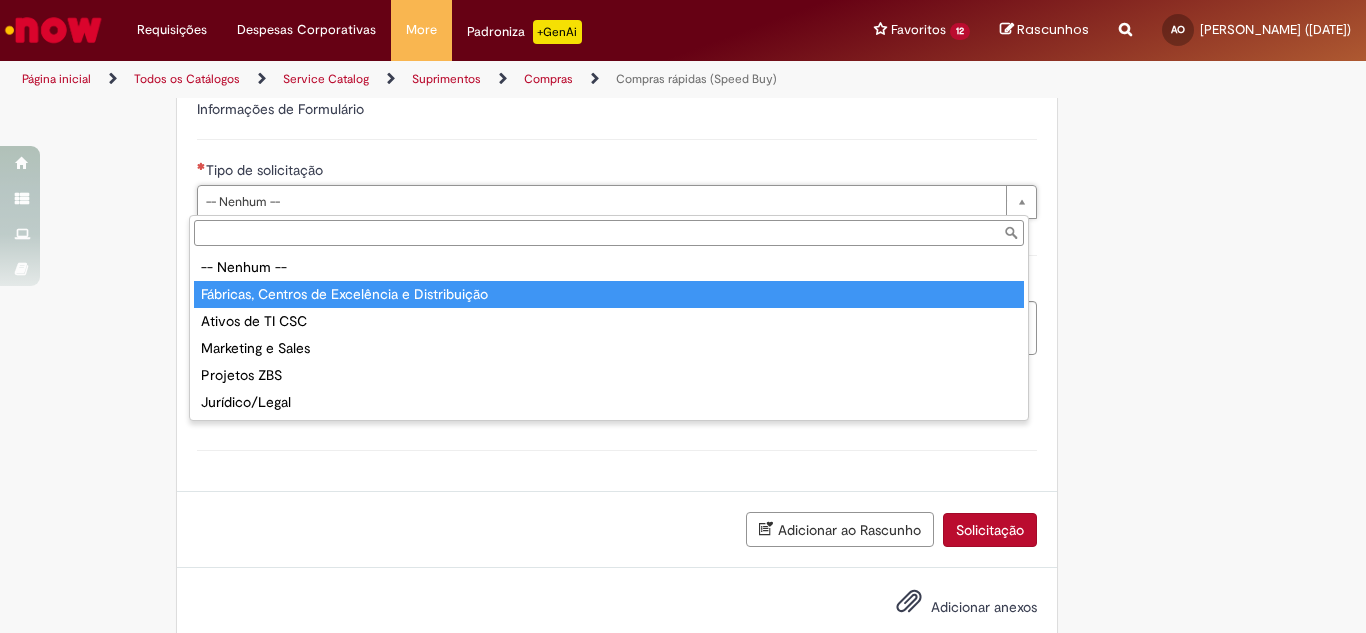 type on "**********" 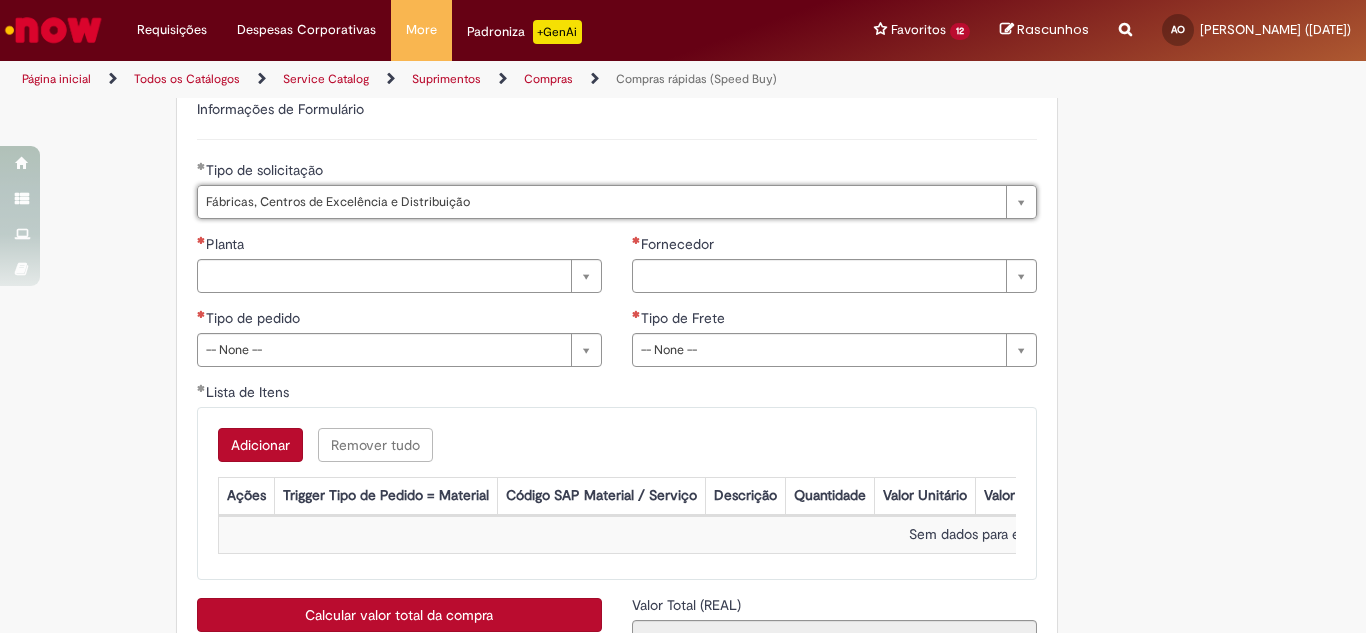 click on "**********" at bounding box center [399, 308] 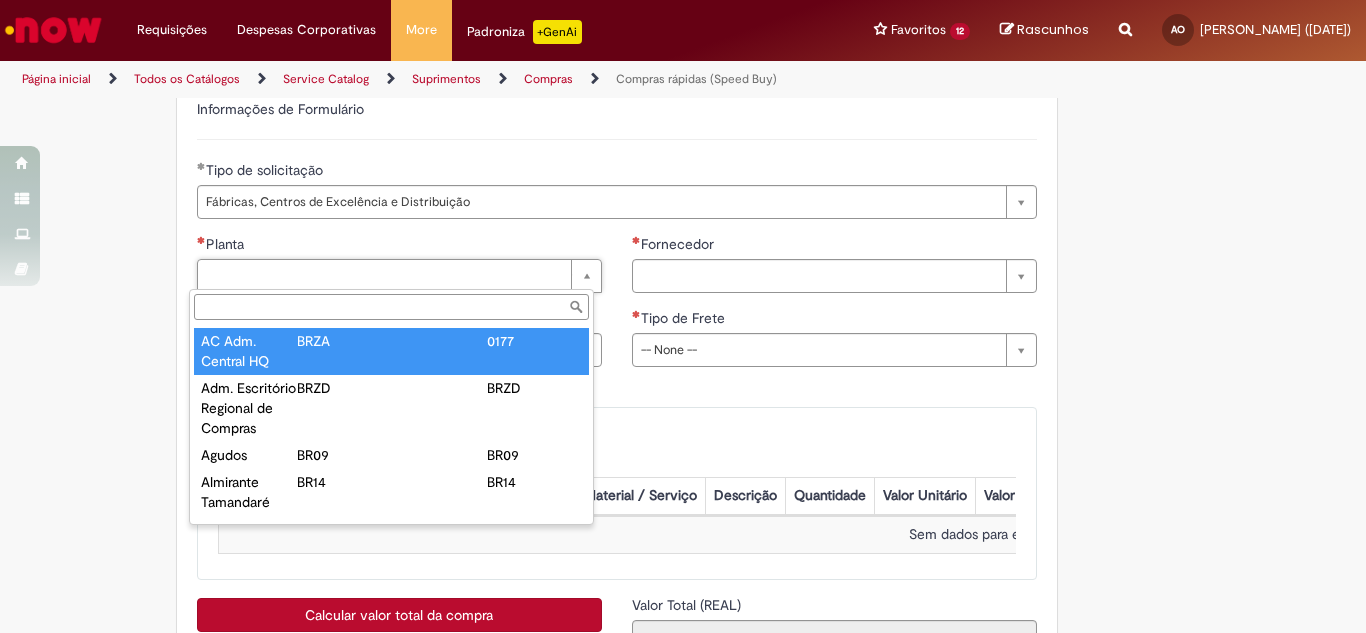 type on "**********" 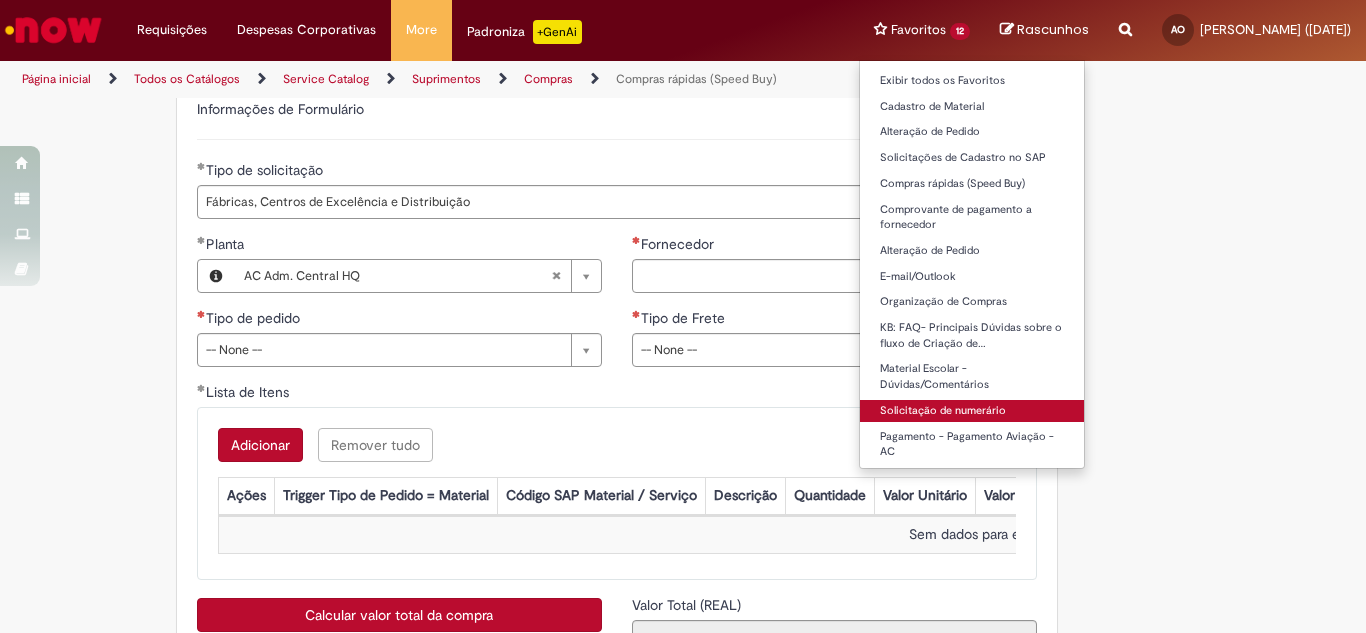 click on "Solicitação de numerário" at bounding box center [972, 411] 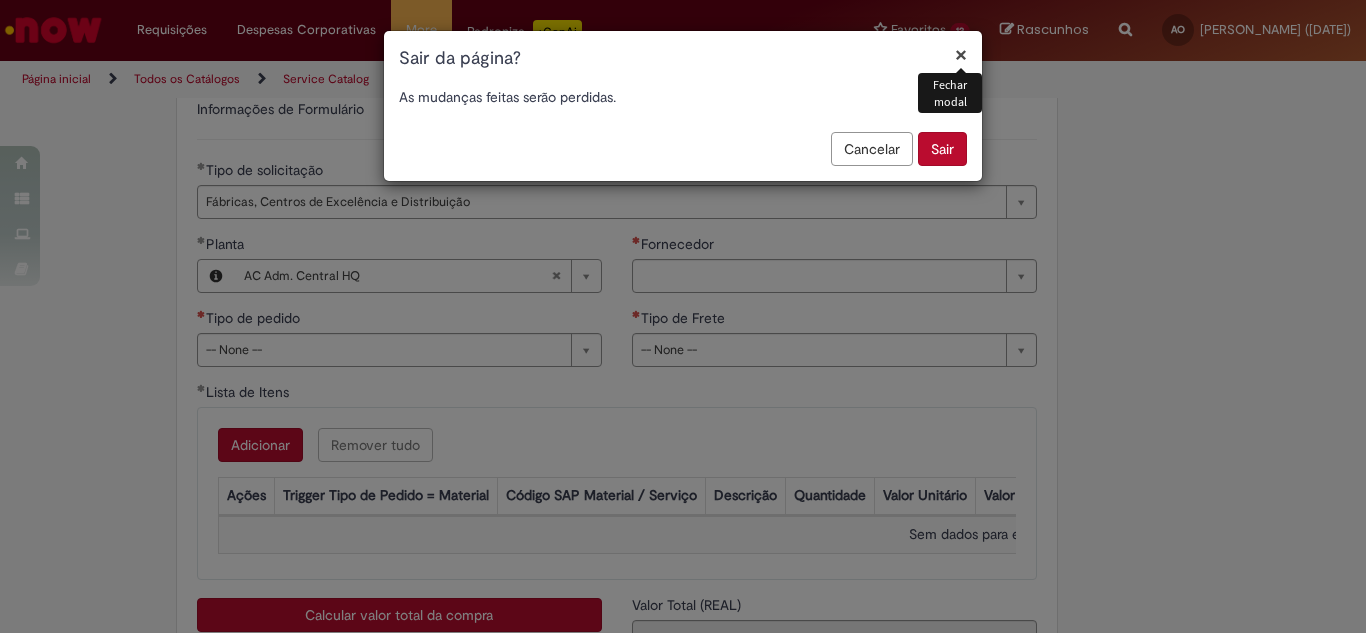 click on "Sair" at bounding box center (942, 149) 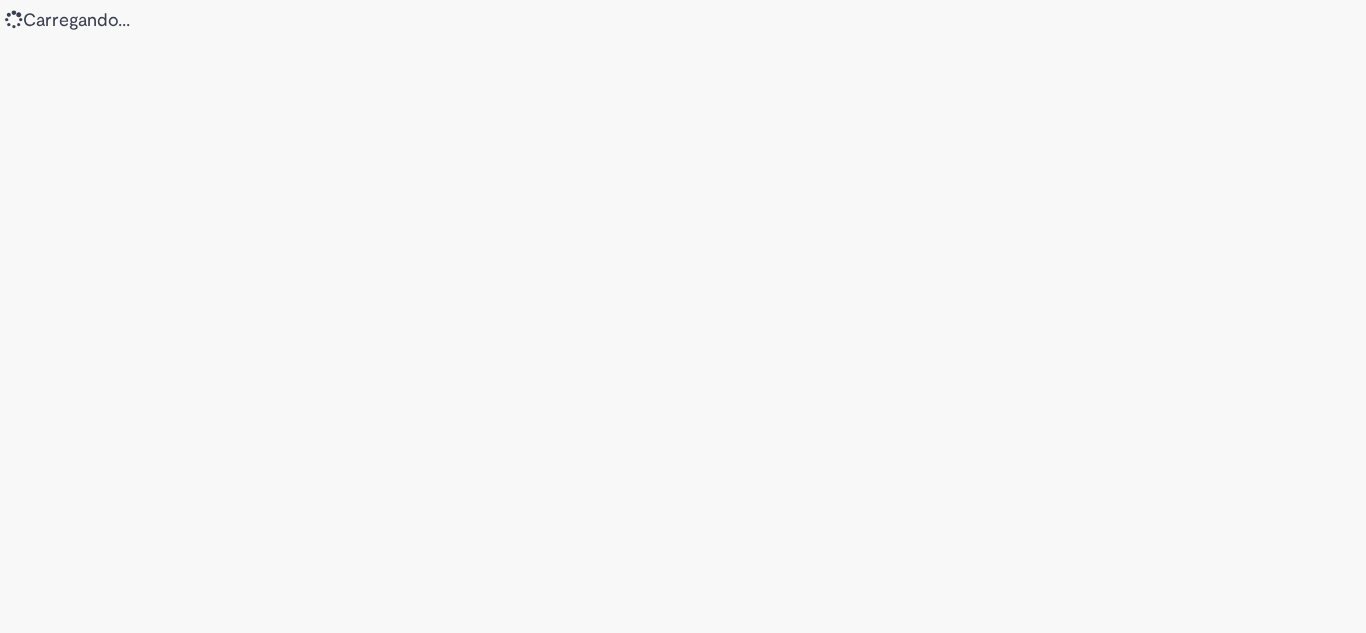scroll, scrollTop: 0, scrollLeft: 0, axis: both 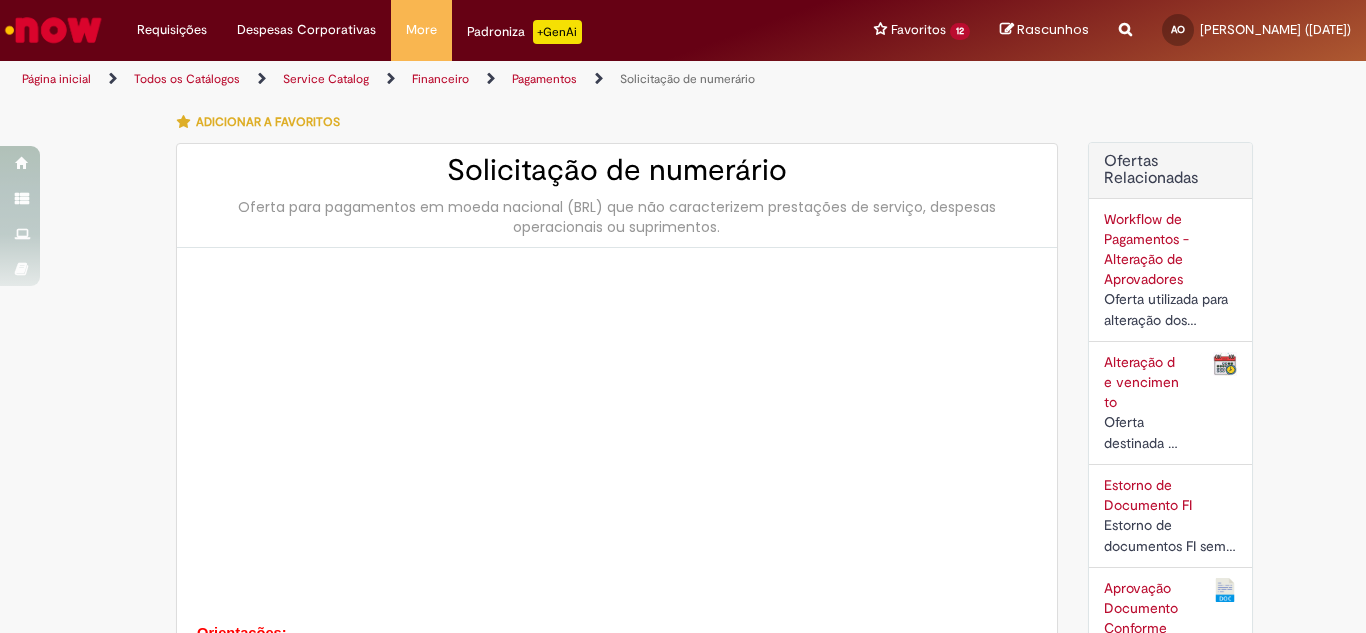 type on "******" 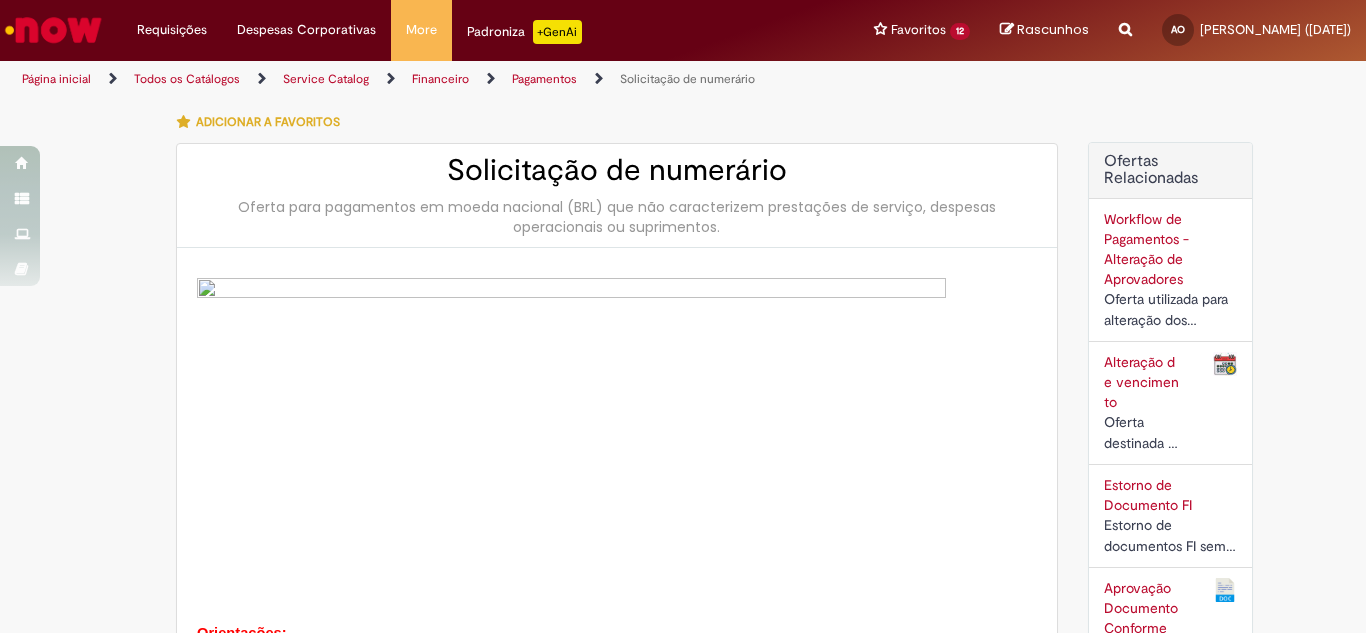 type on "**********" 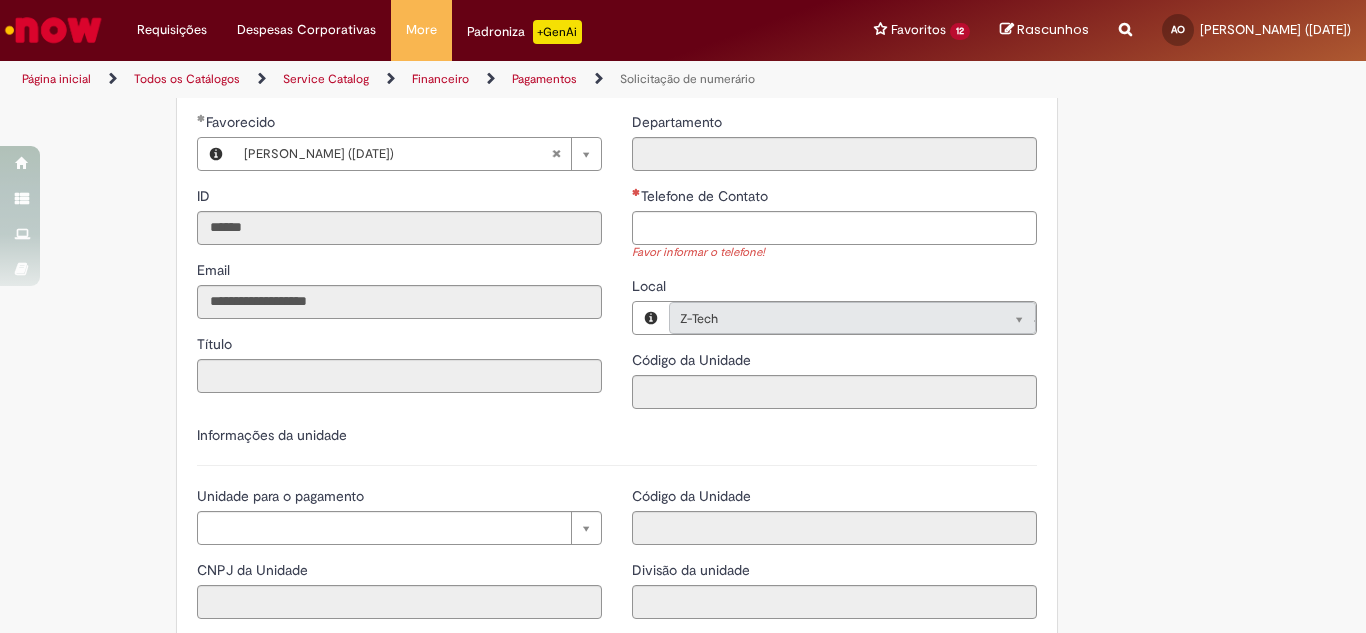 scroll, scrollTop: 2000, scrollLeft: 0, axis: vertical 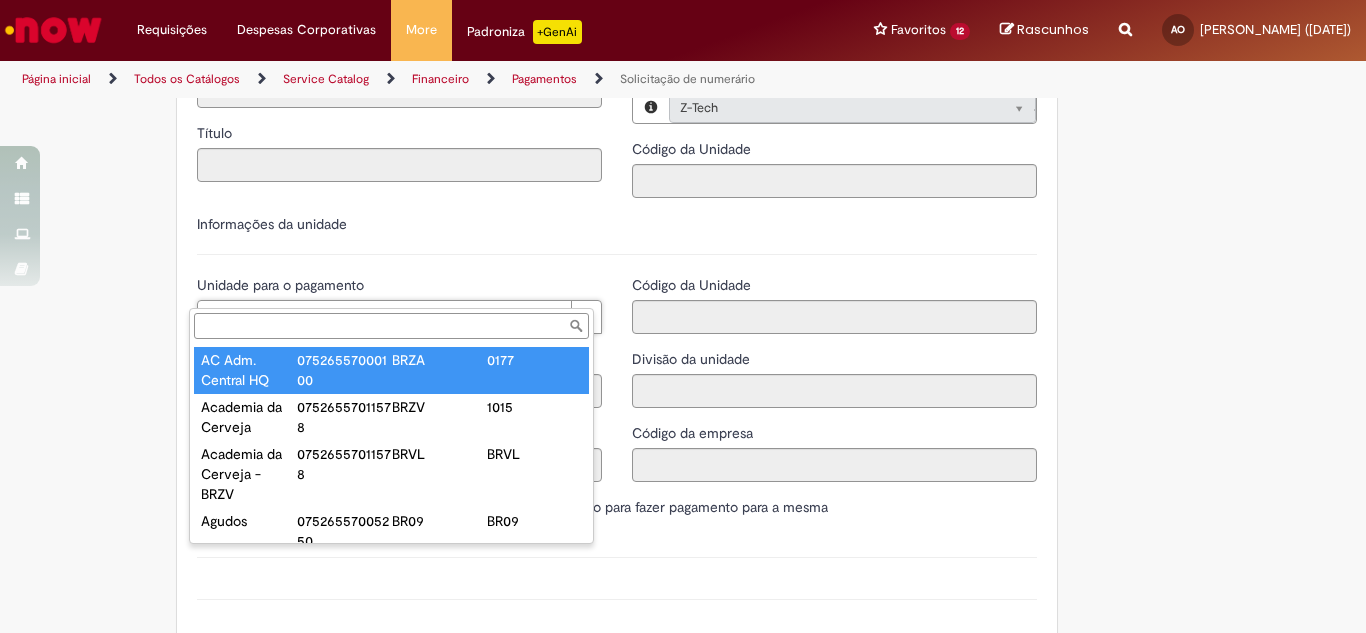type on "**********" 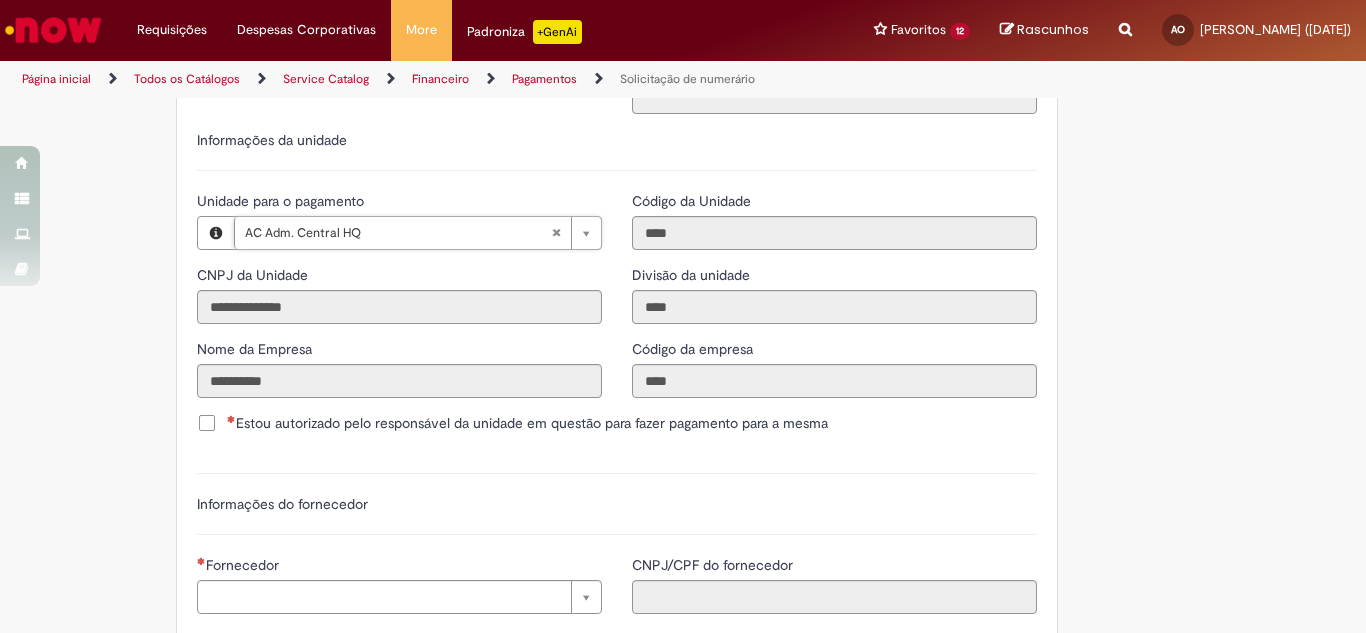 scroll, scrollTop: 2200, scrollLeft: 0, axis: vertical 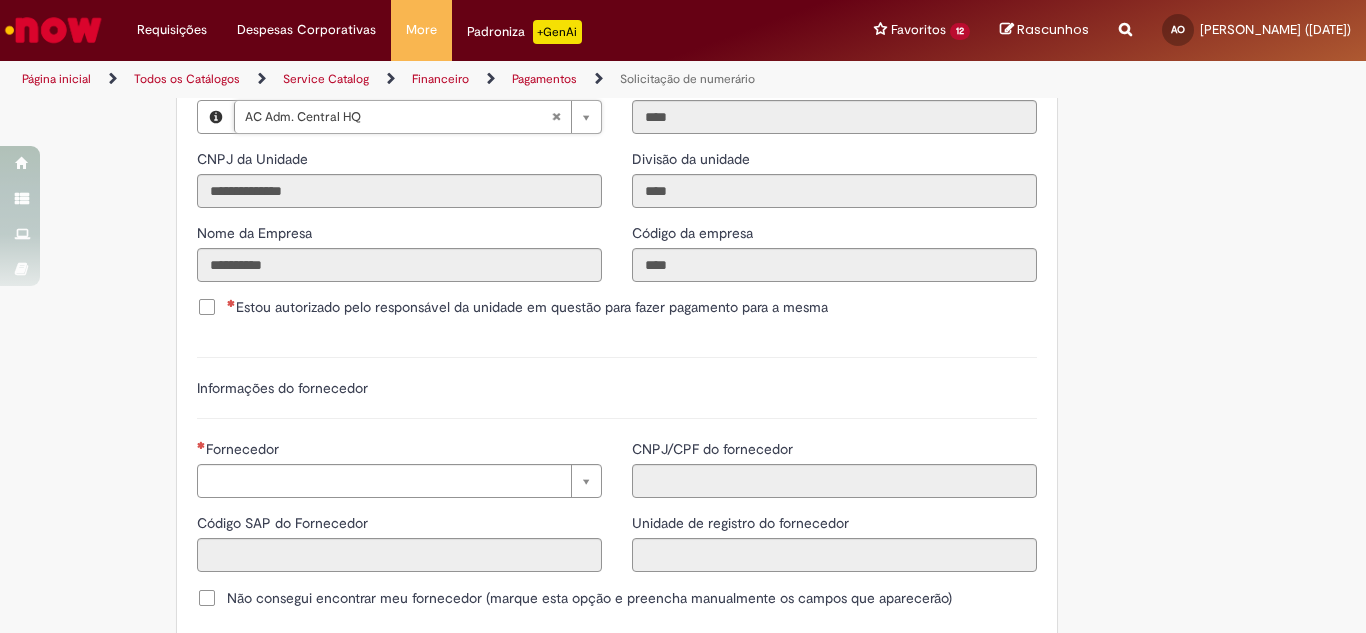 click on "Estou autorizado pelo responsável da unidade em questão para fazer pagamento para a mesma" at bounding box center (527, 307) 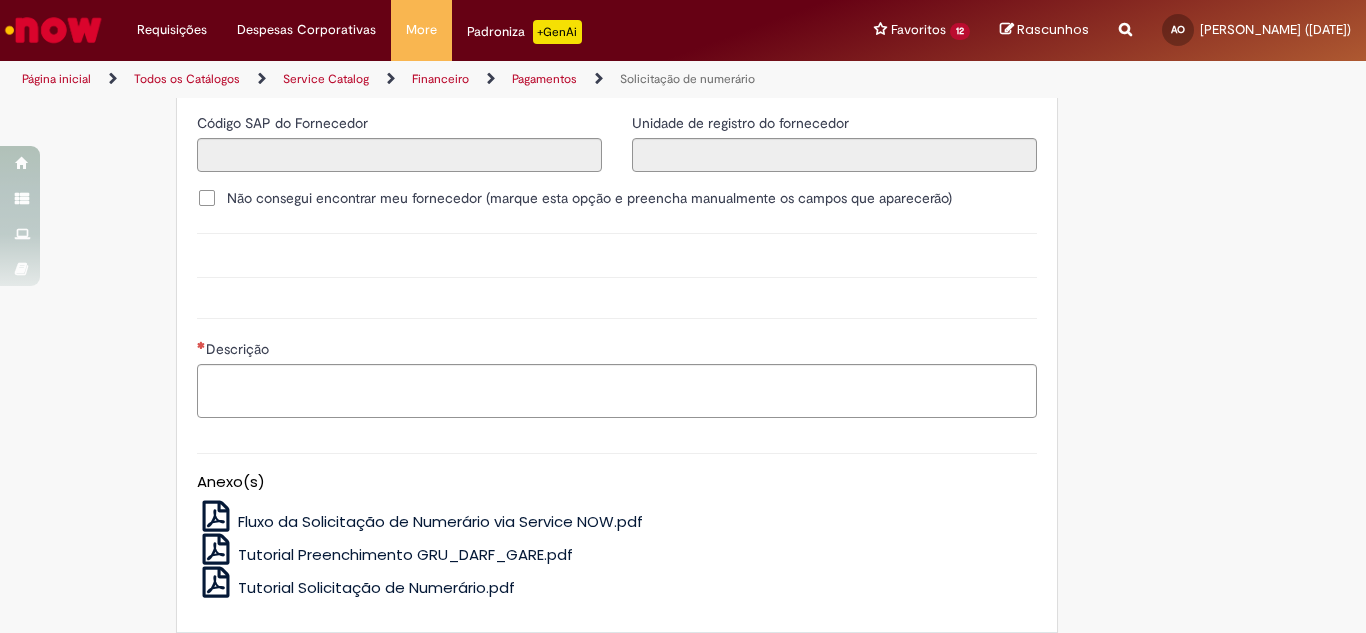 scroll, scrollTop: 2400, scrollLeft: 0, axis: vertical 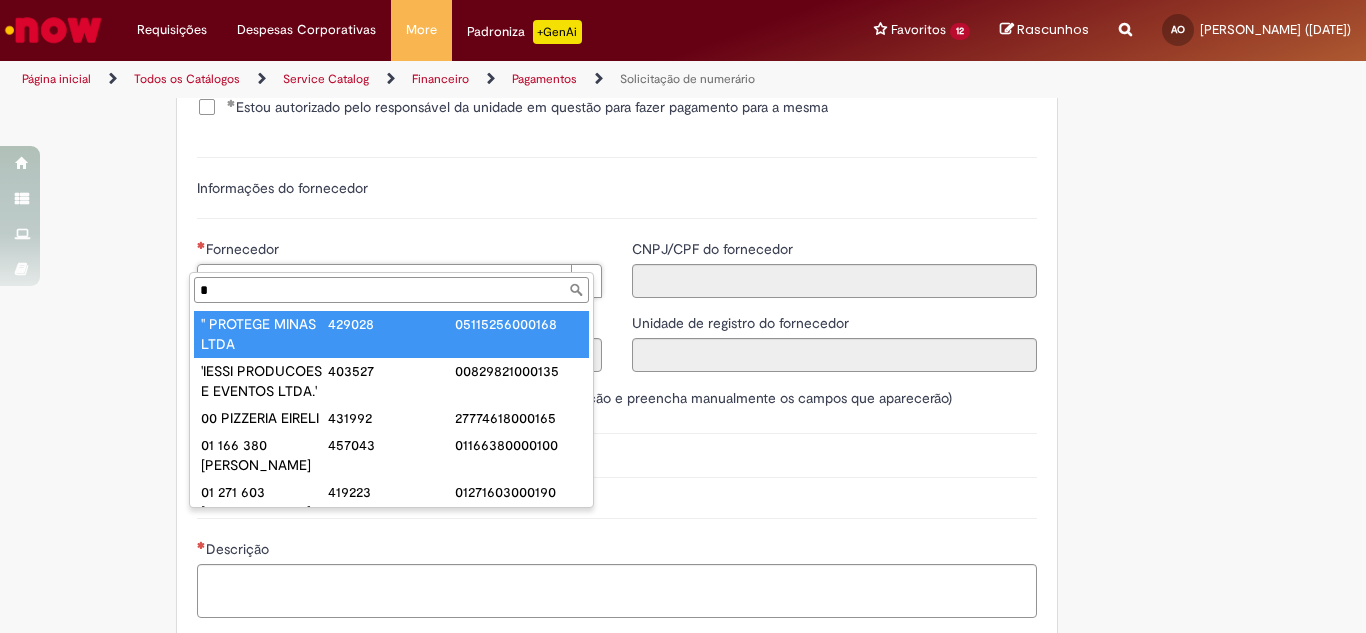 type on "**" 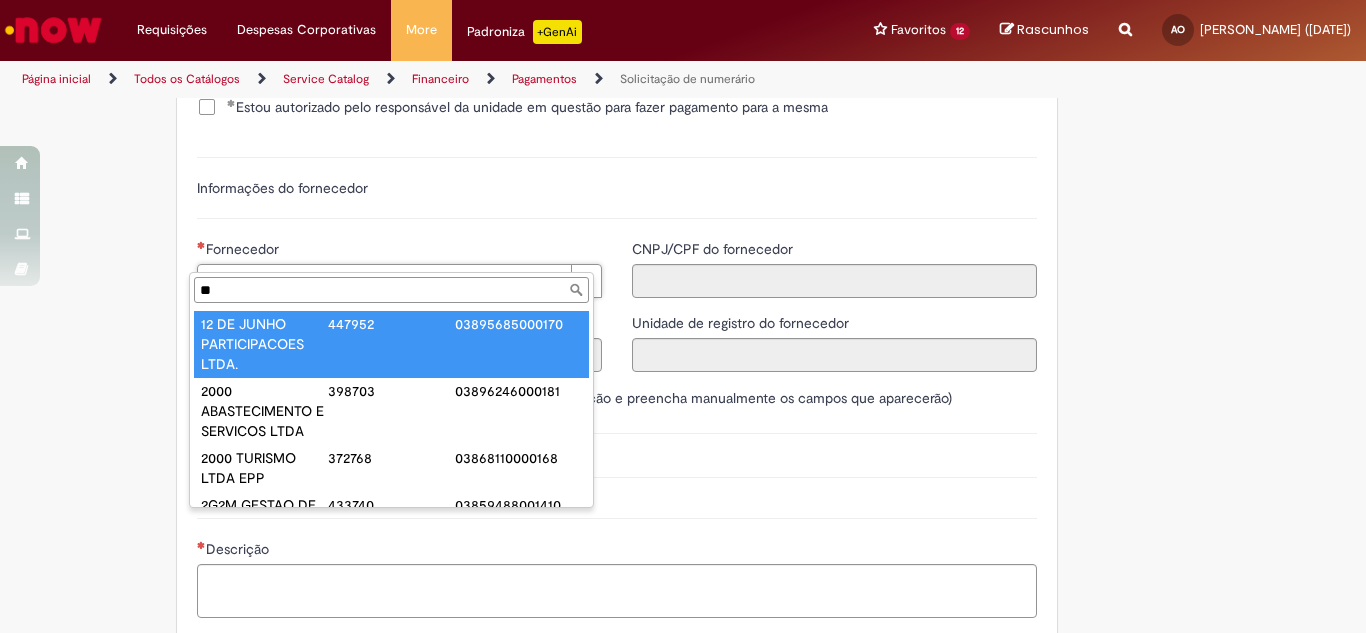 type 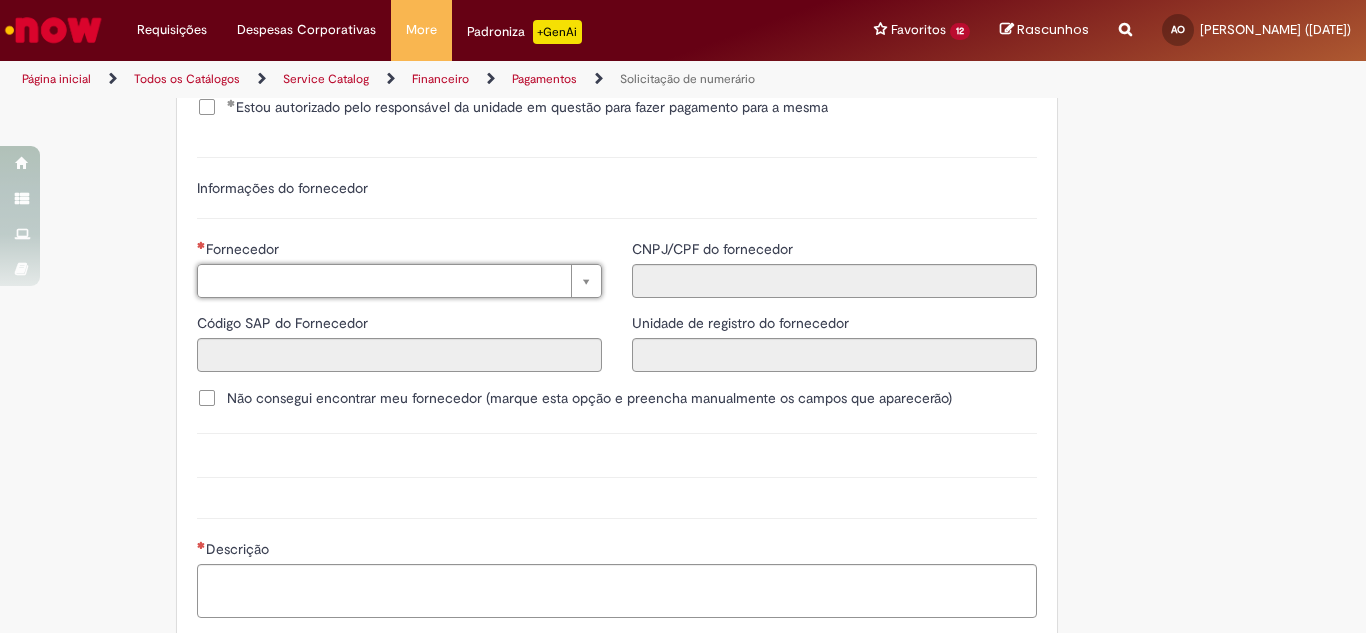 type on "*" 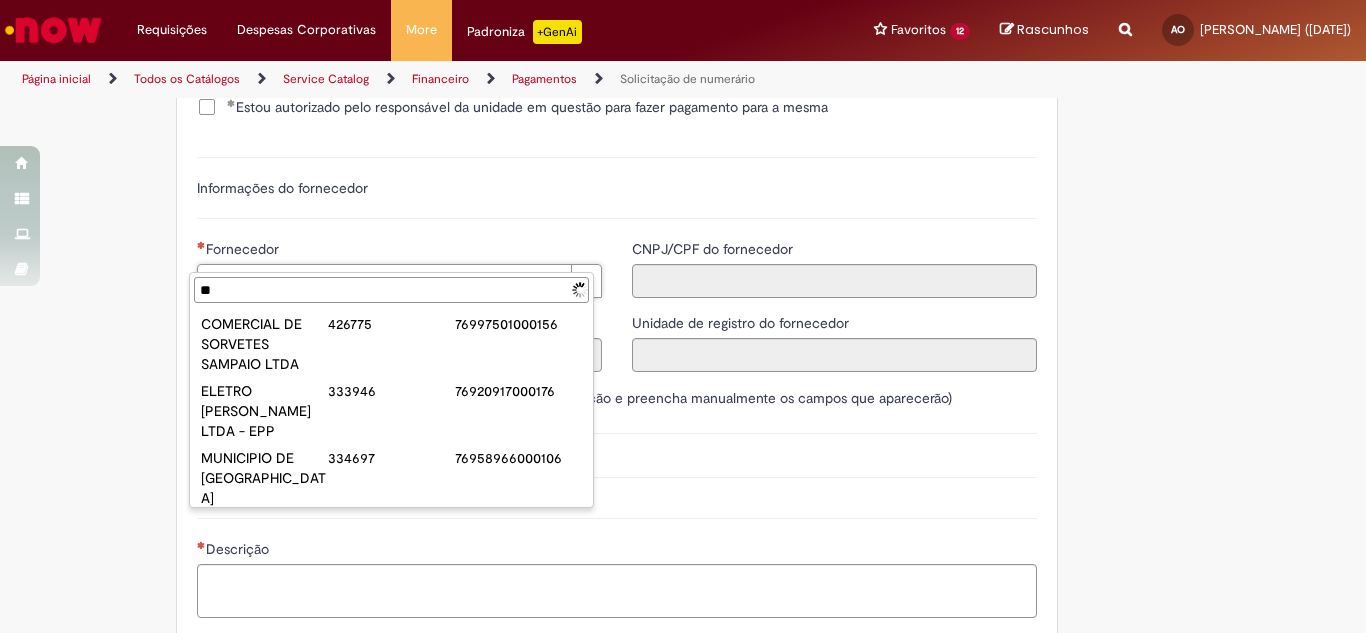 type on "*" 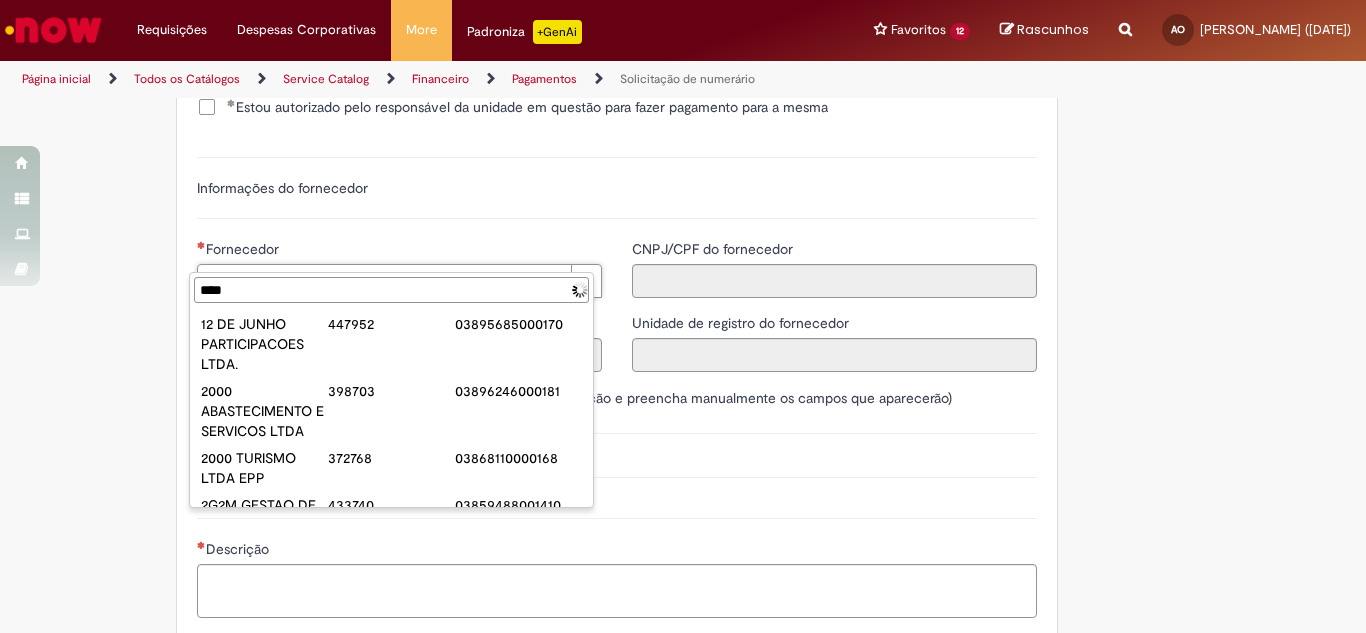 type on "*****" 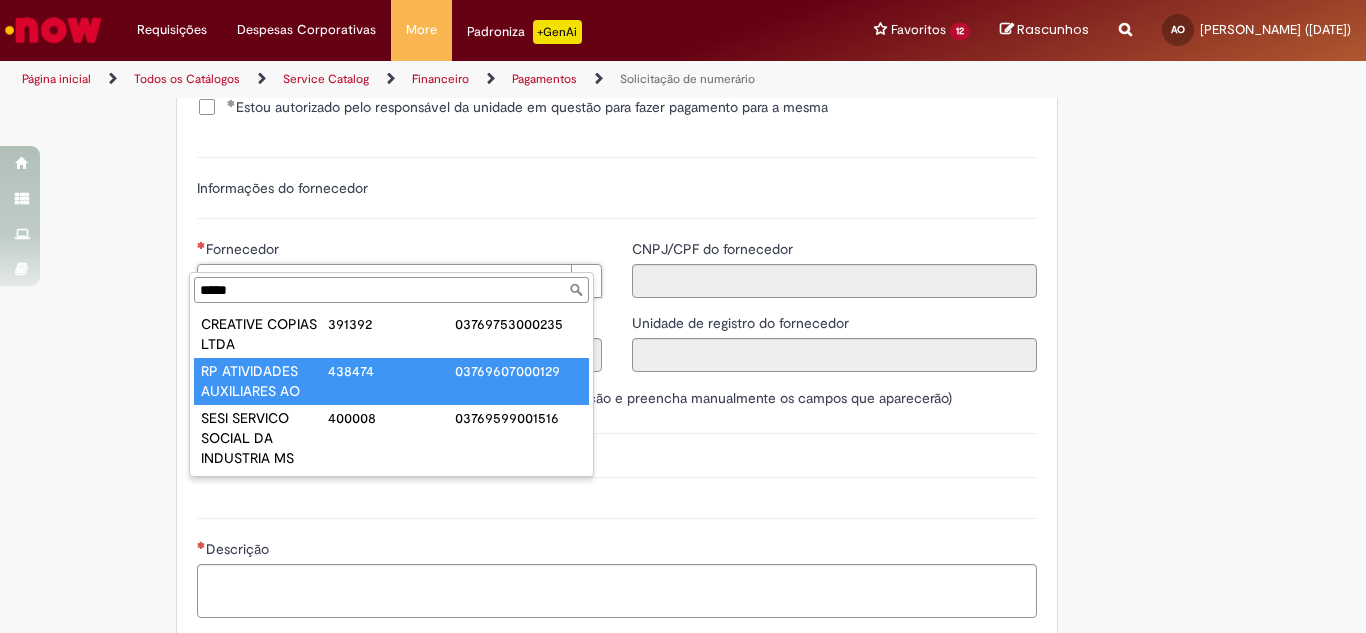 type on "**********" 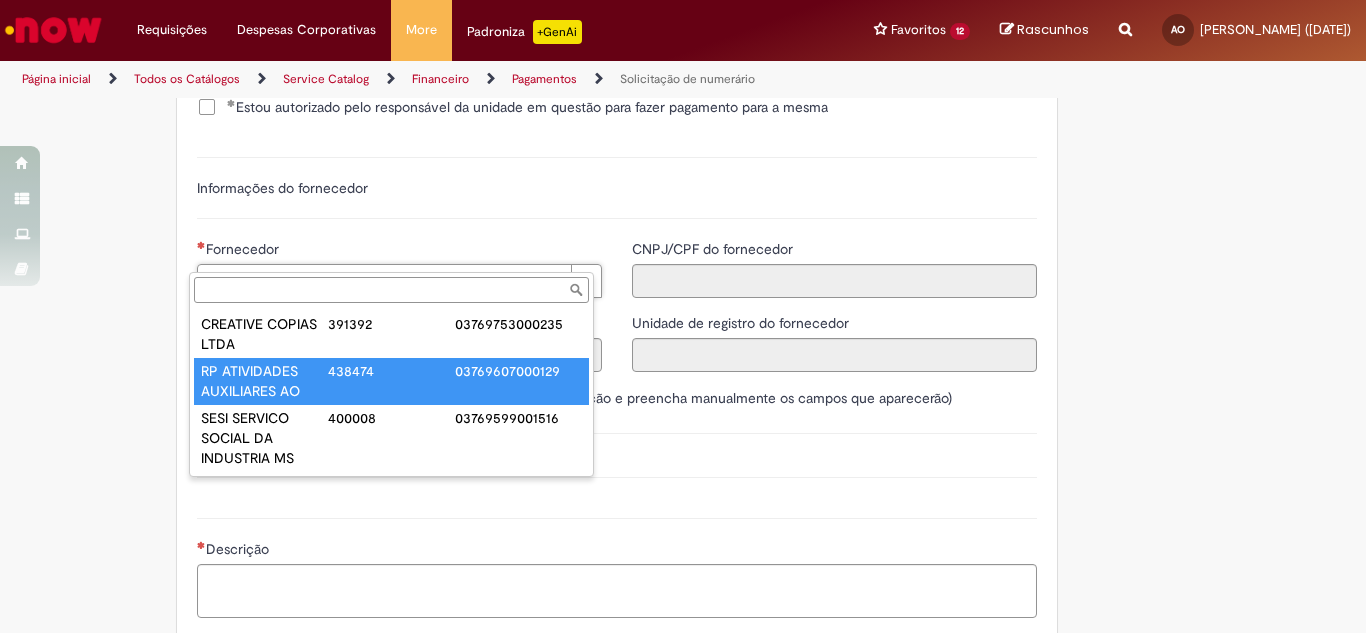 type on "******" 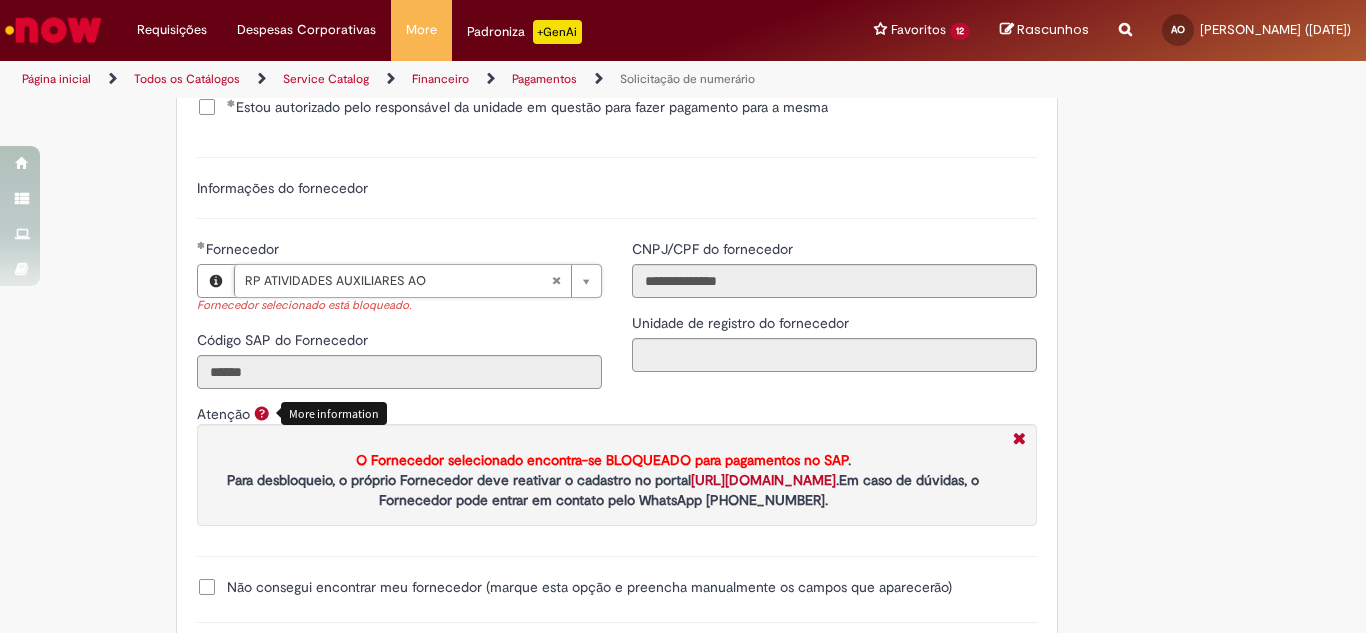 click at bounding box center (262, 413) 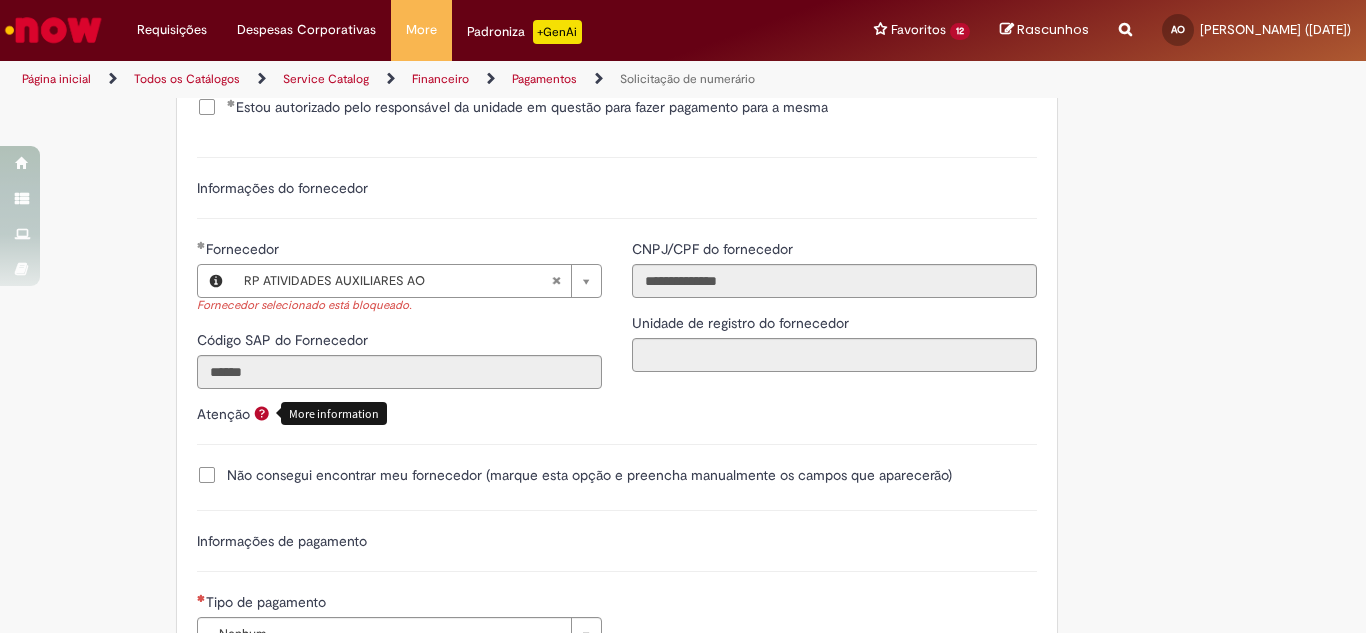 click at bounding box center (262, 413) 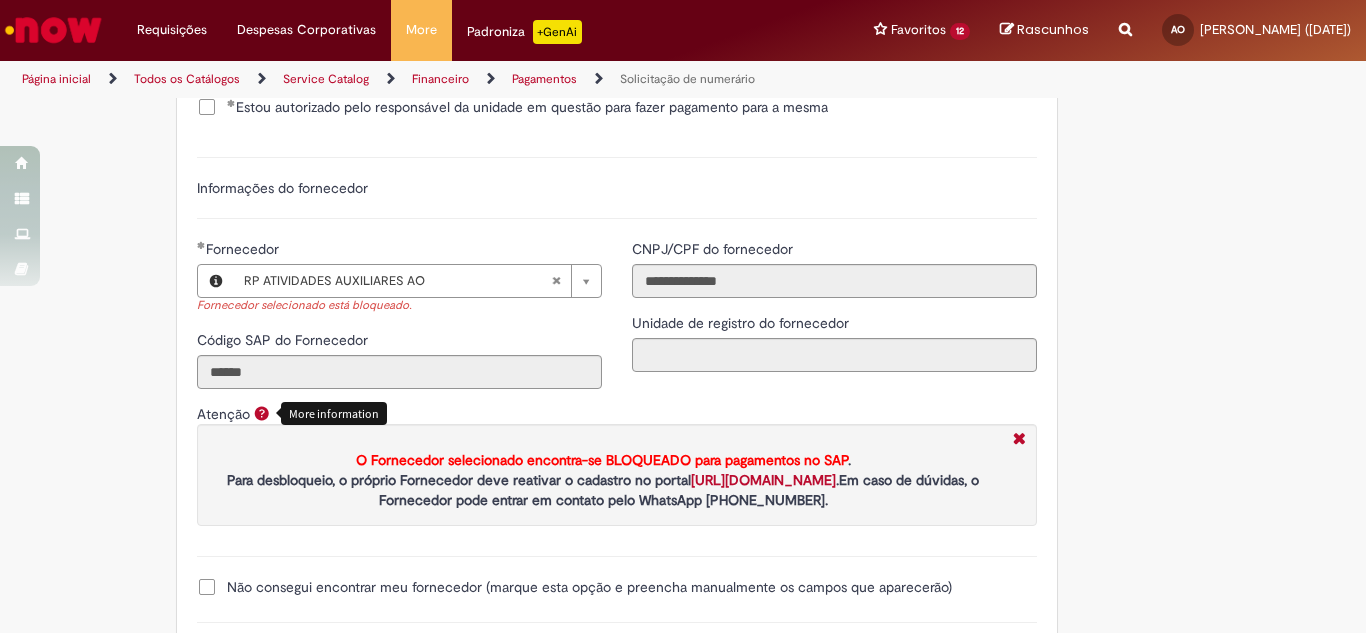 click at bounding box center [262, 413] 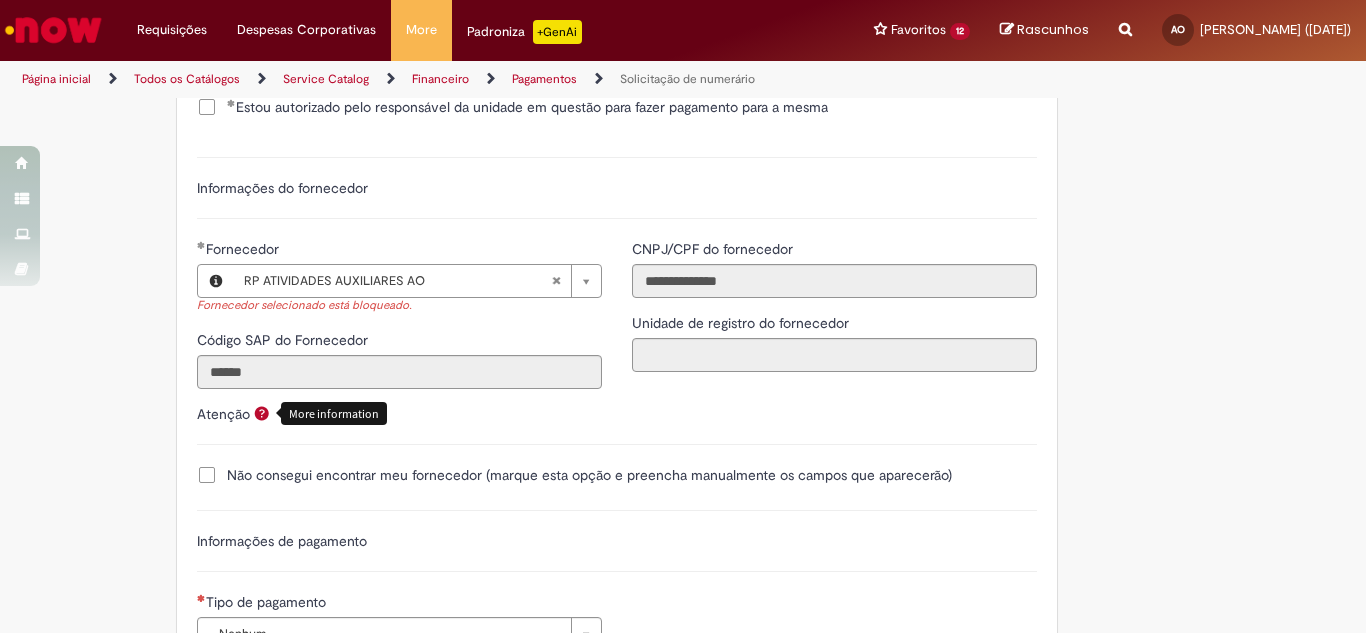 click at bounding box center [262, 413] 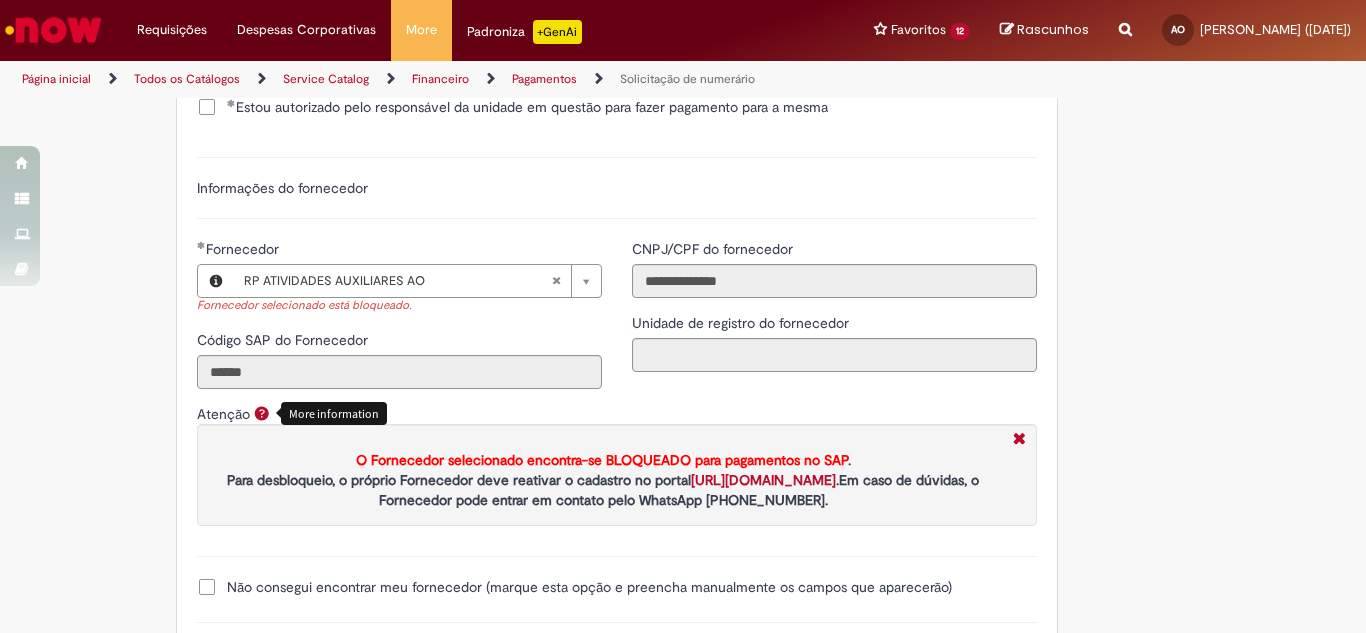click at bounding box center (262, 413) 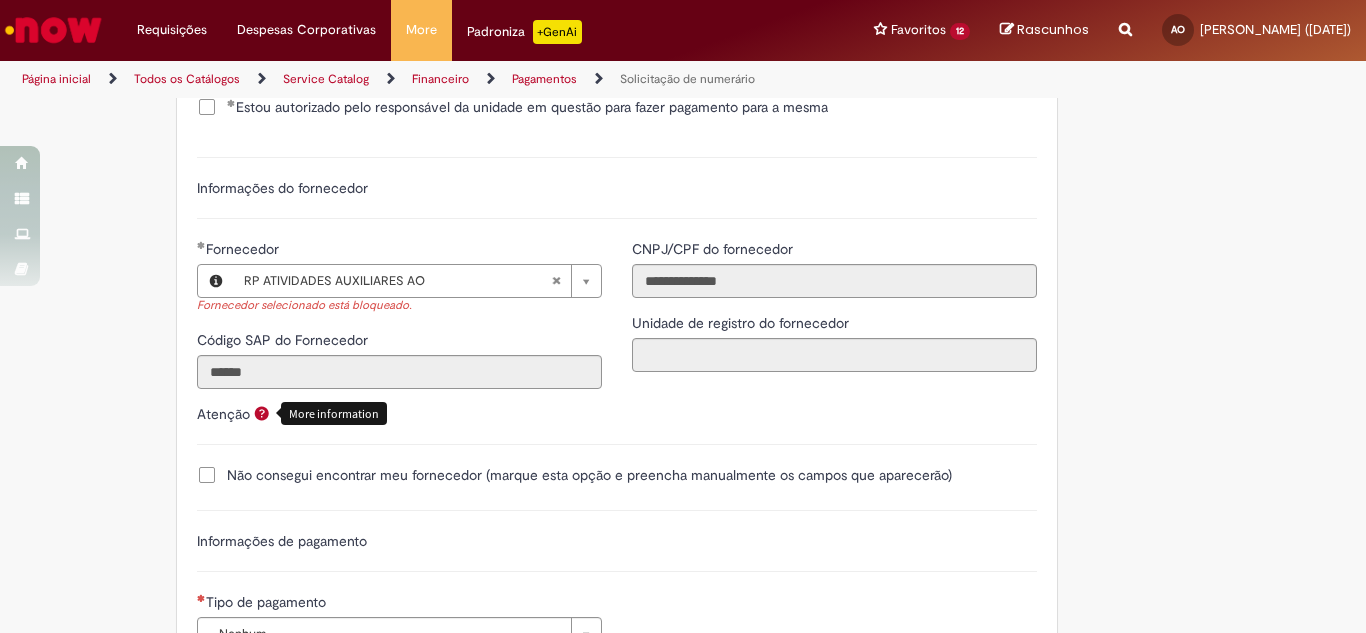 click at bounding box center [262, 413] 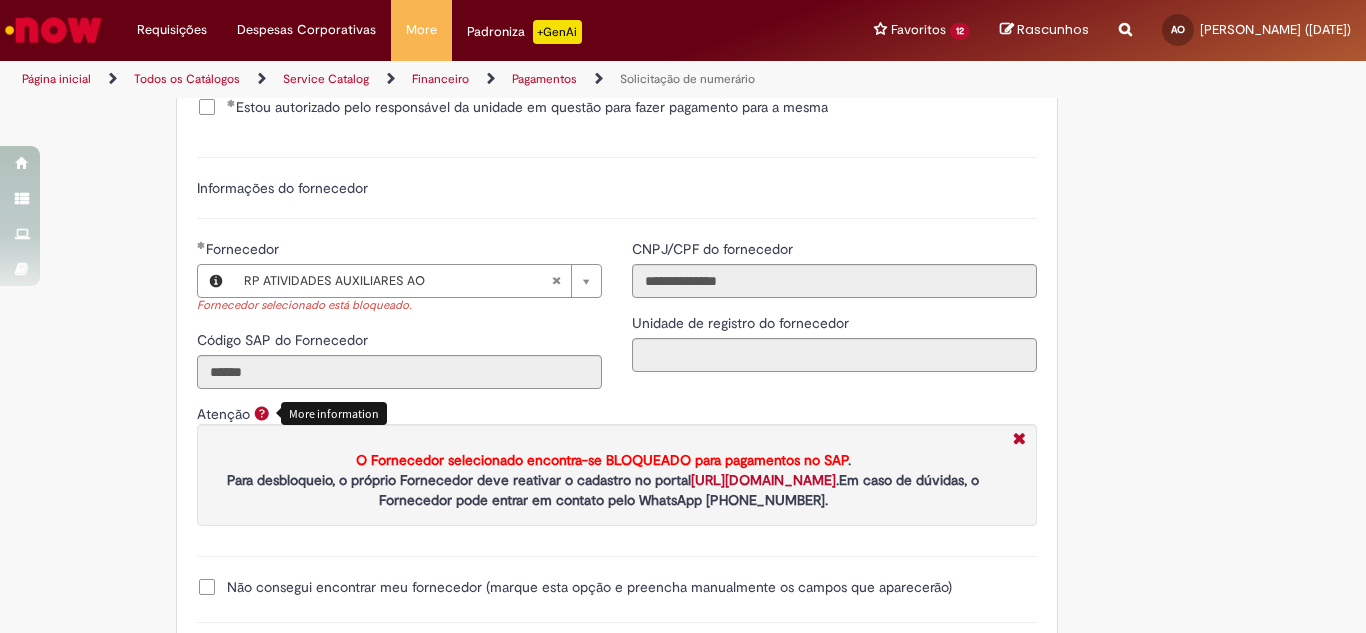 click at bounding box center (262, 413) 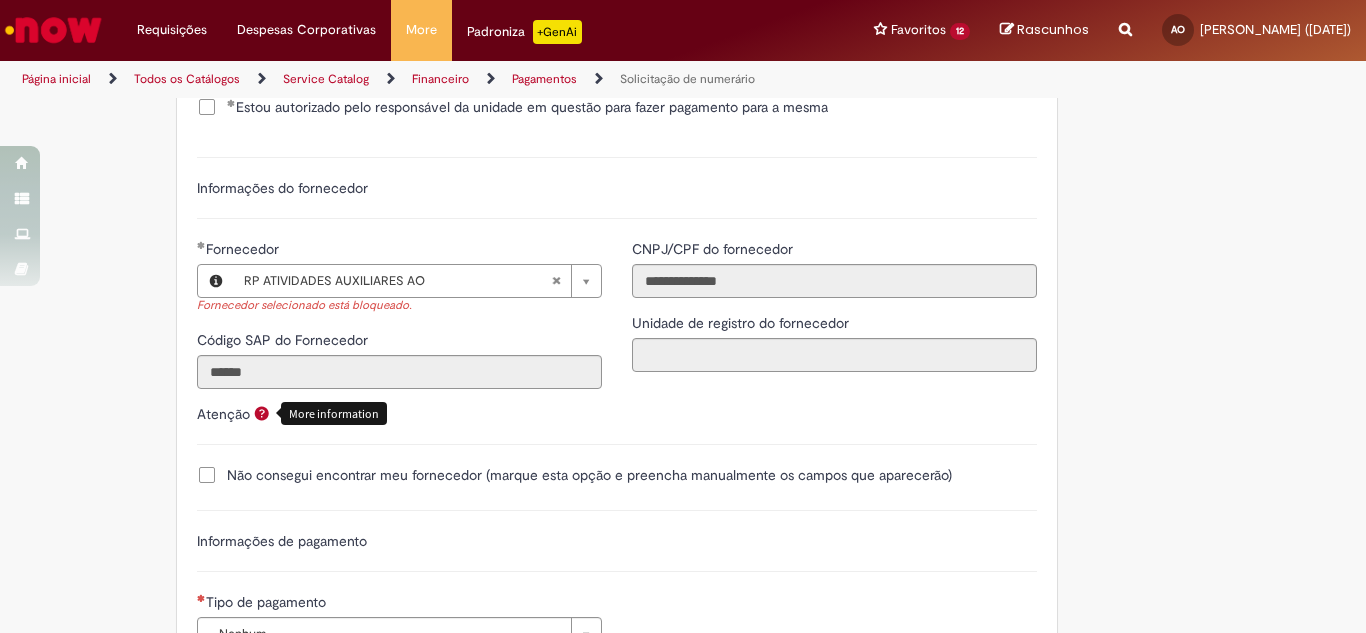 click at bounding box center [262, 413] 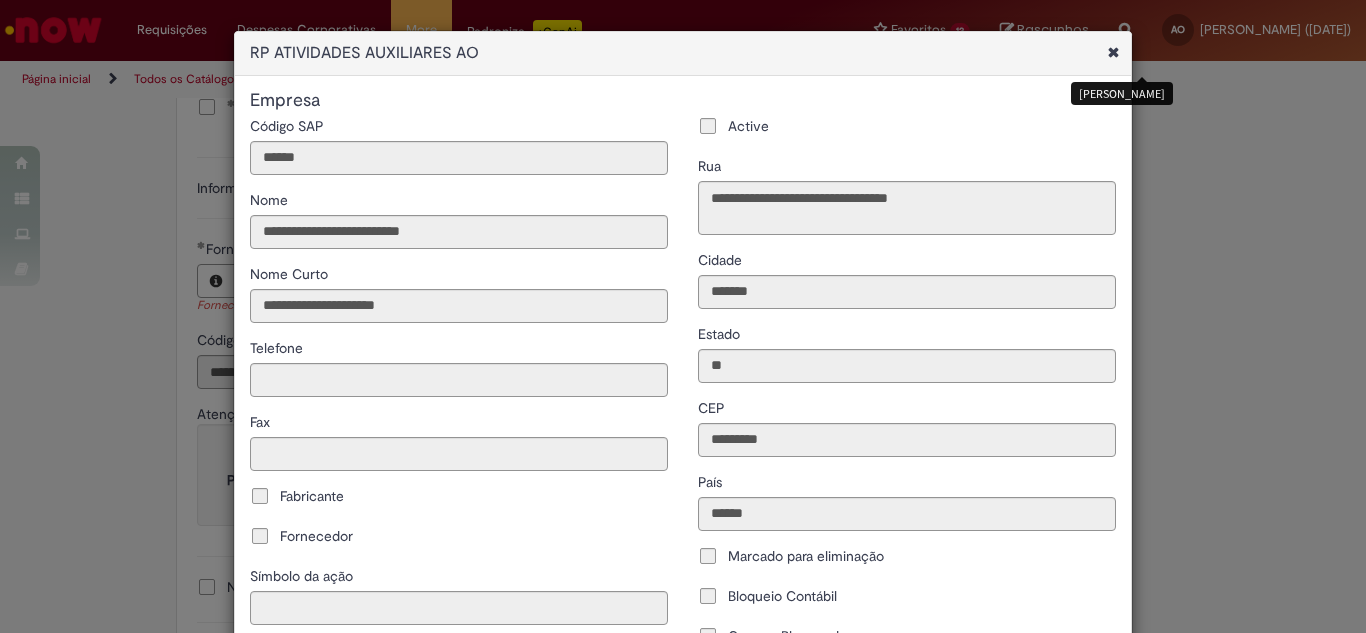 click at bounding box center [1113, 52] 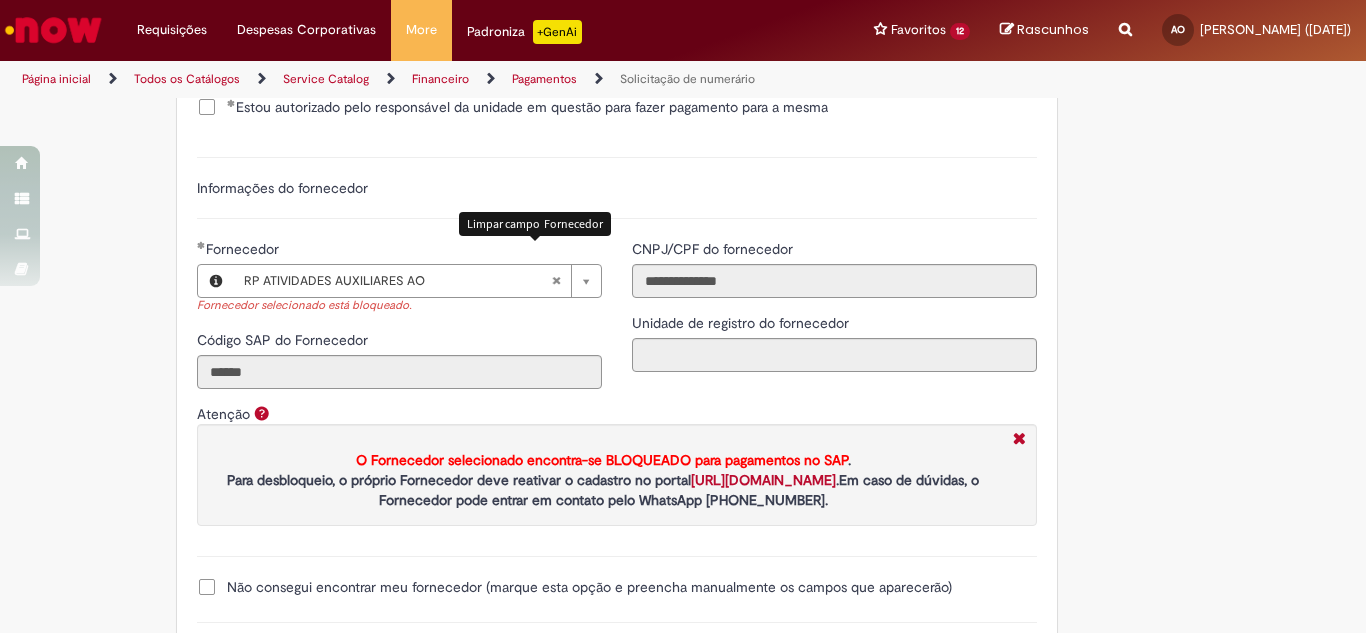 click at bounding box center [556, 281] 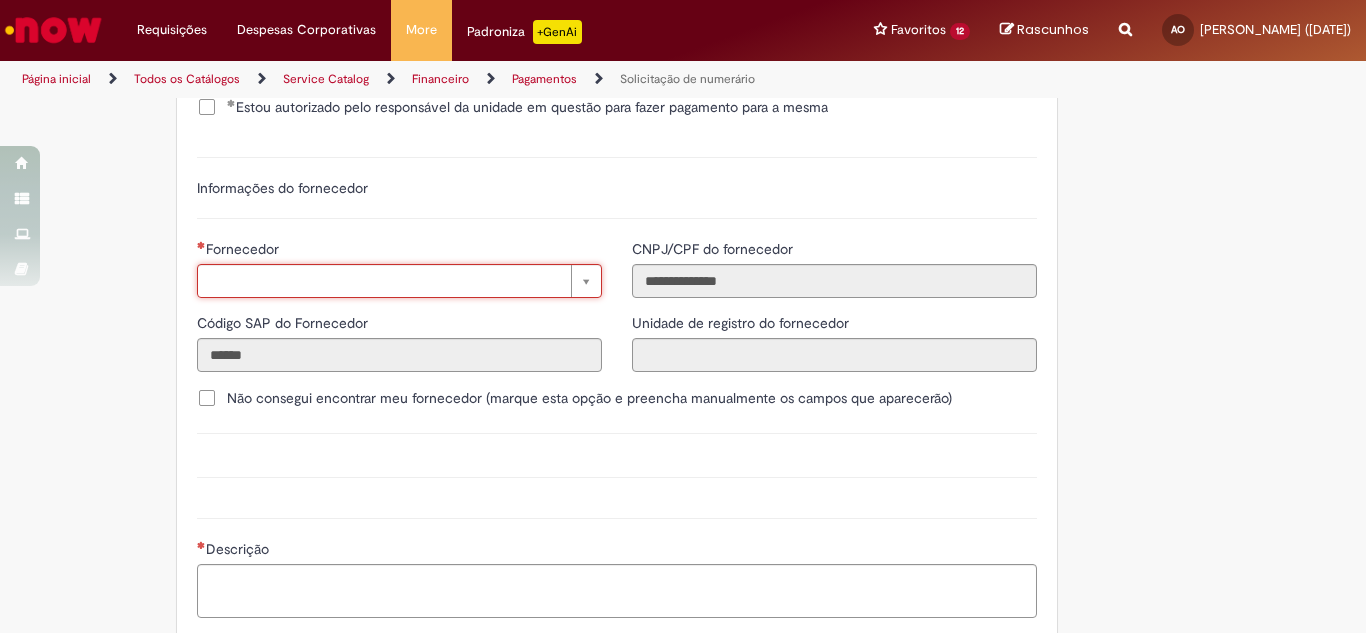 type on "*" 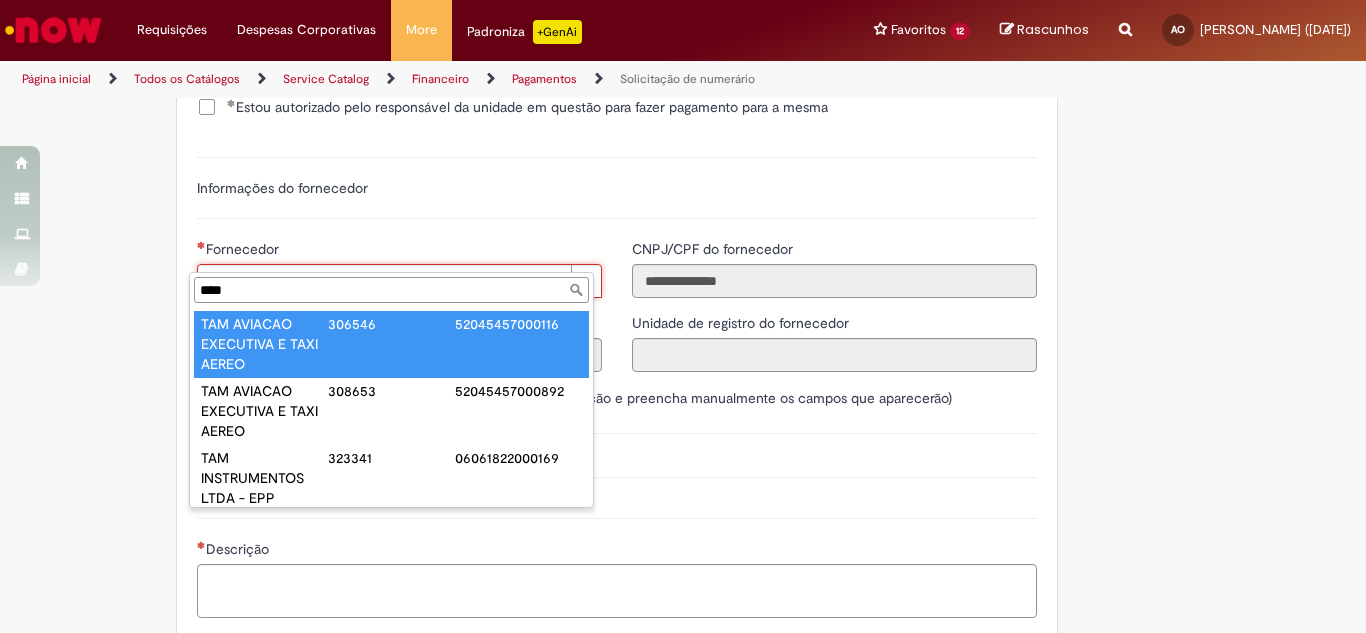 type on "***" 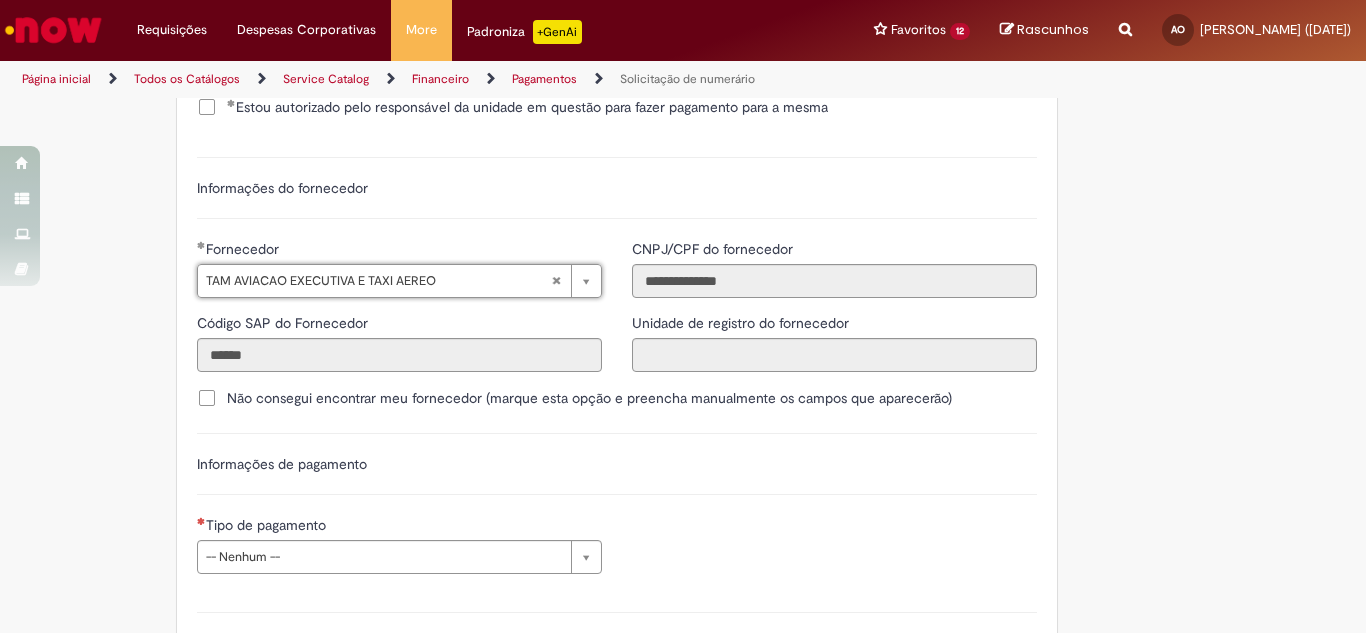 type on "******" 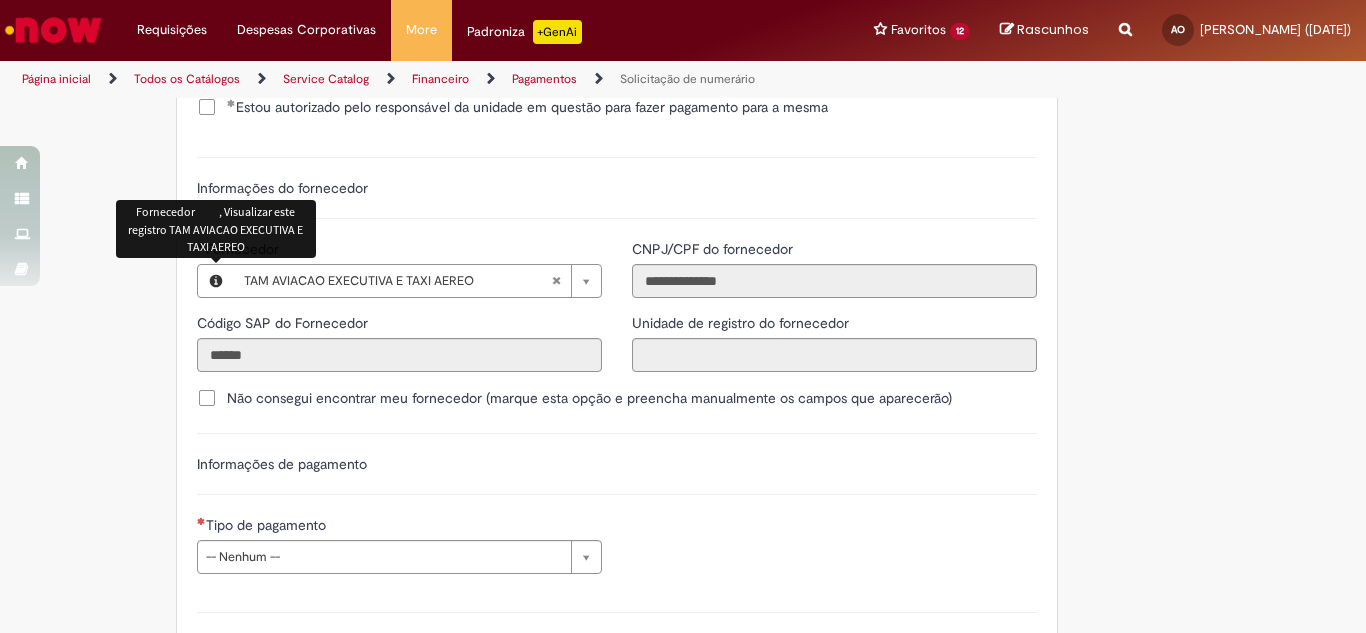 click at bounding box center (216, 281) 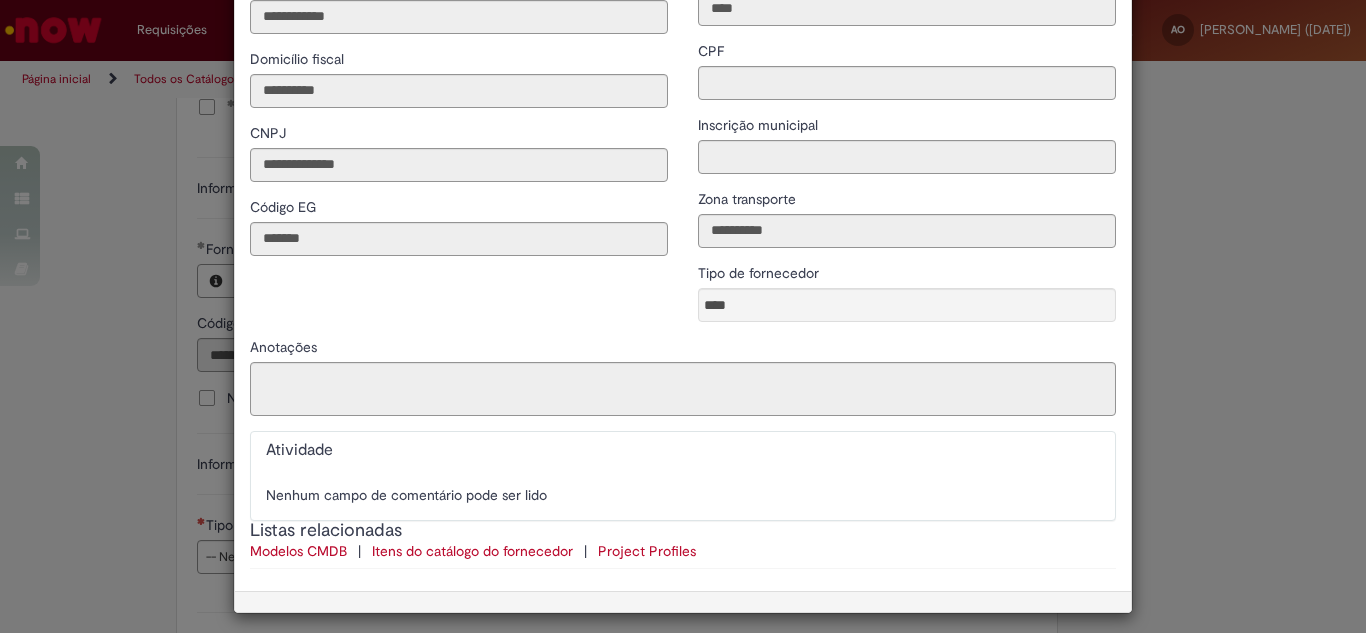 scroll, scrollTop: 826, scrollLeft: 0, axis: vertical 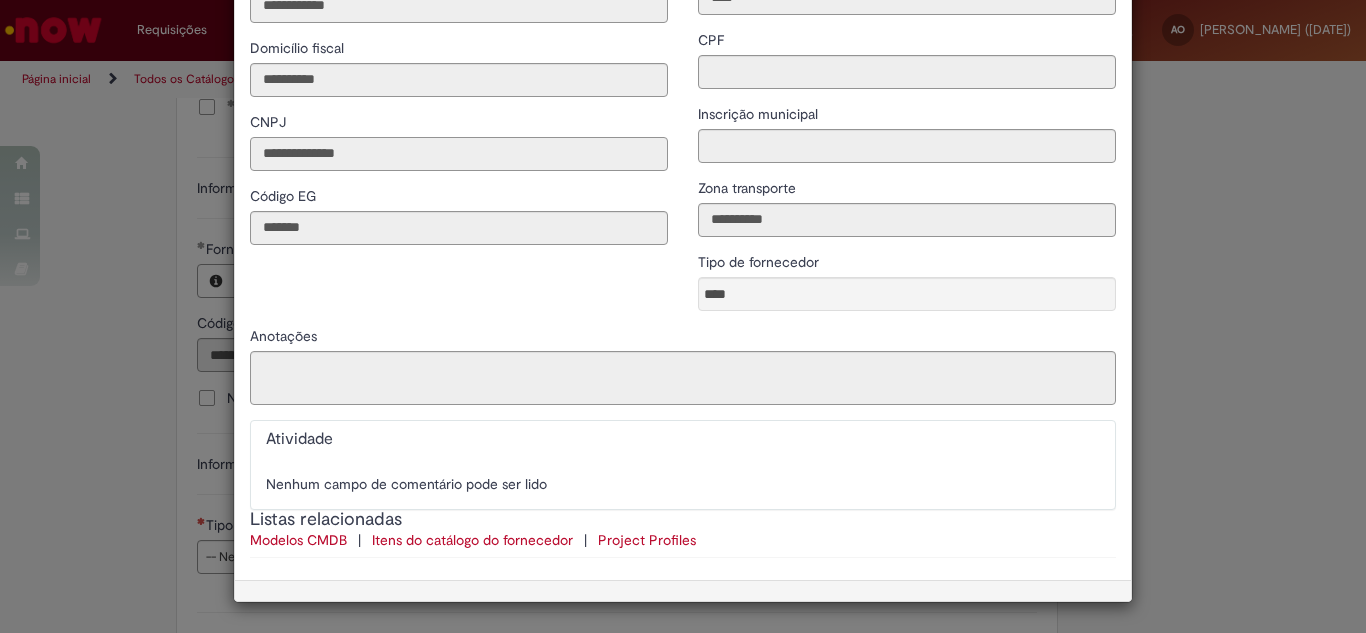 drag, startPoint x: 253, startPoint y: 151, endPoint x: 366, endPoint y: 153, distance: 113.0177 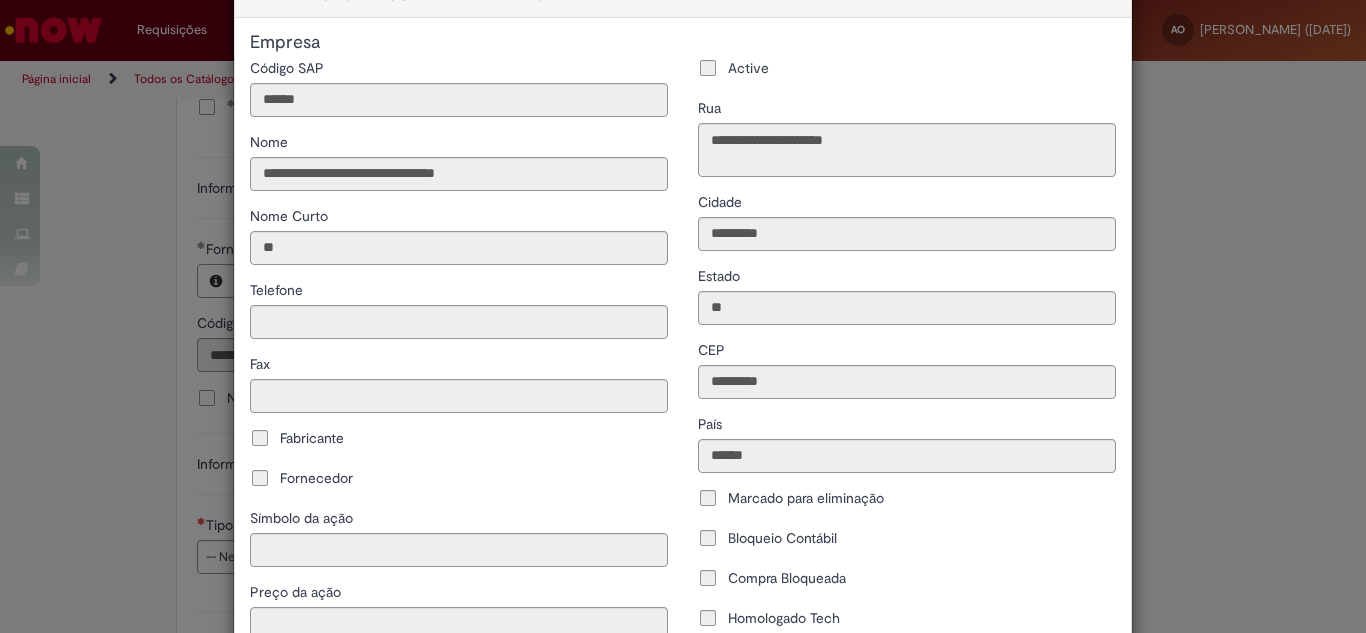 scroll, scrollTop: 24, scrollLeft: 0, axis: vertical 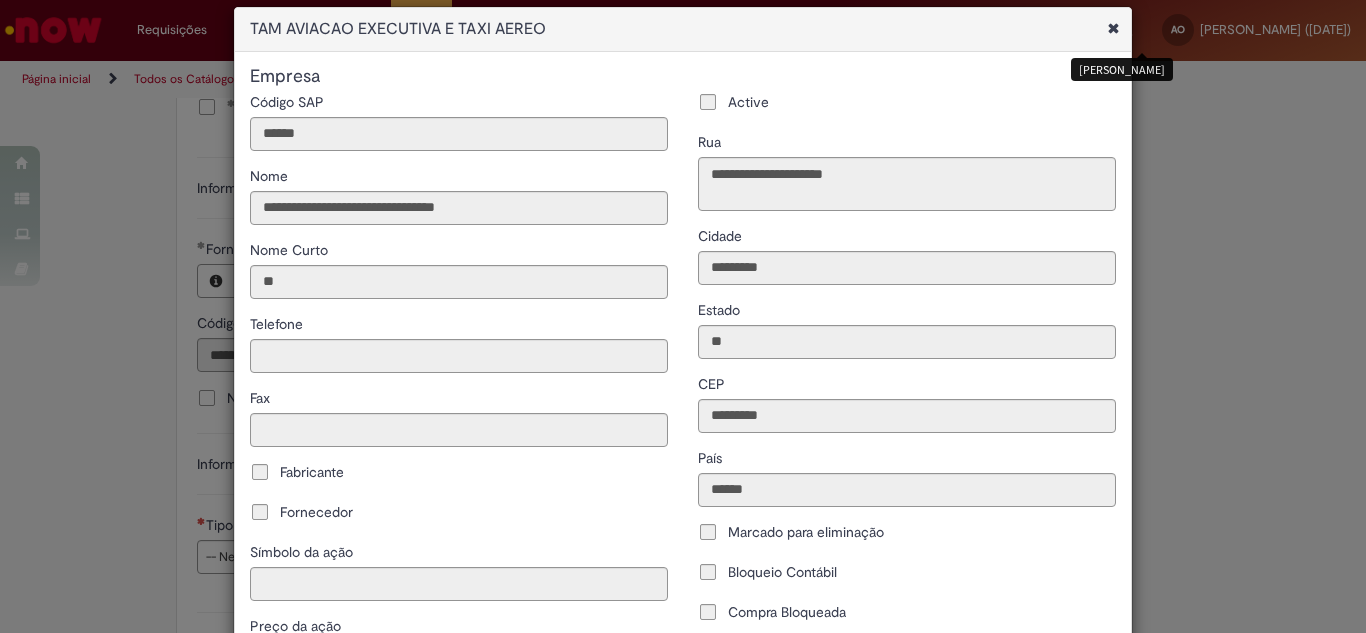click at bounding box center (1113, 28) 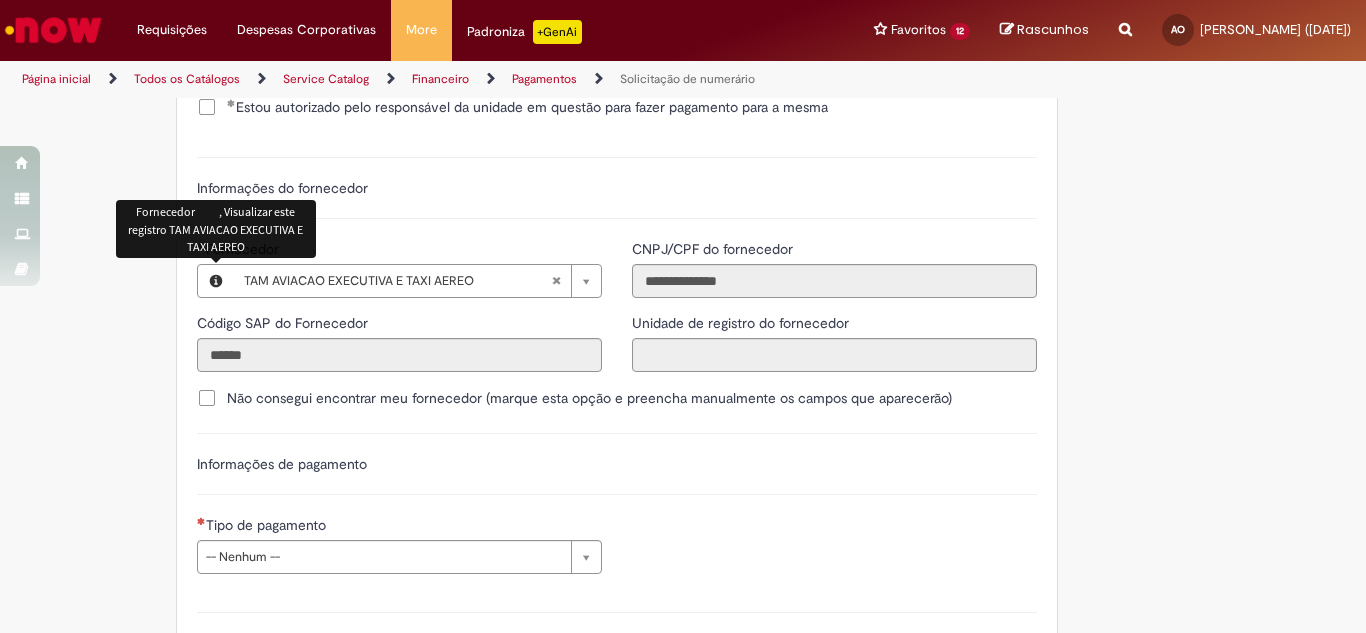 click at bounding box center [216, 281] 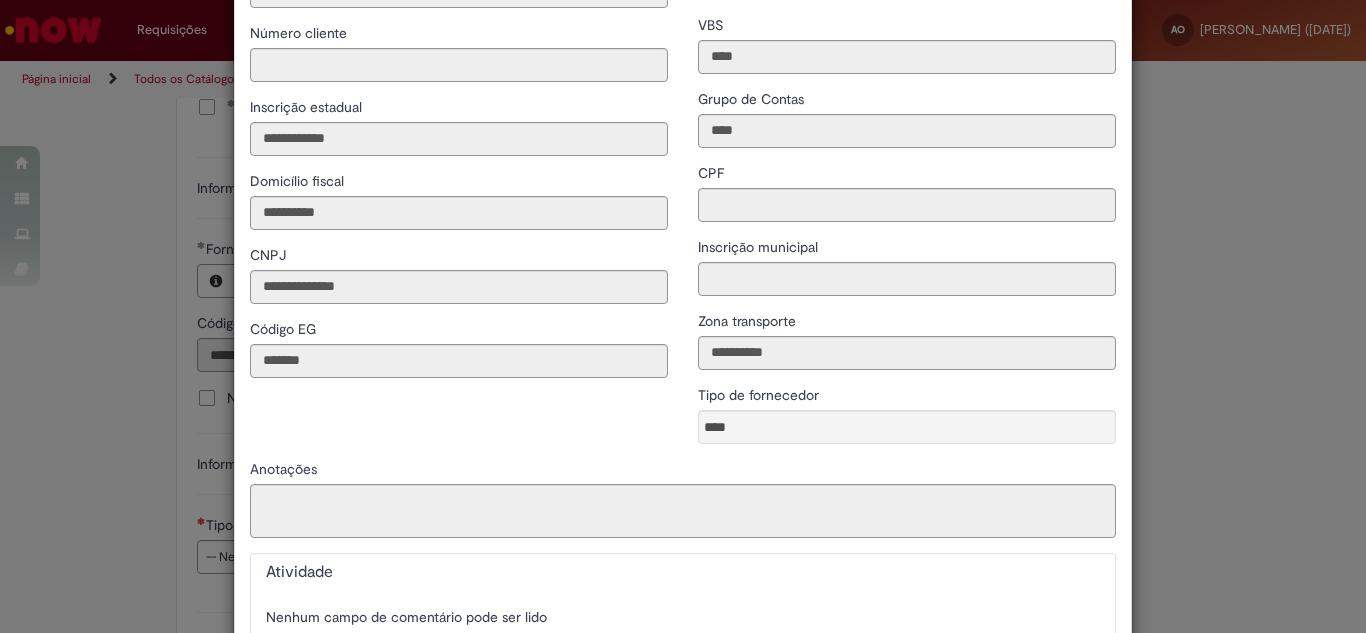 scroll, scrollTop: 700, scrollLeft: 0, axis: vertical 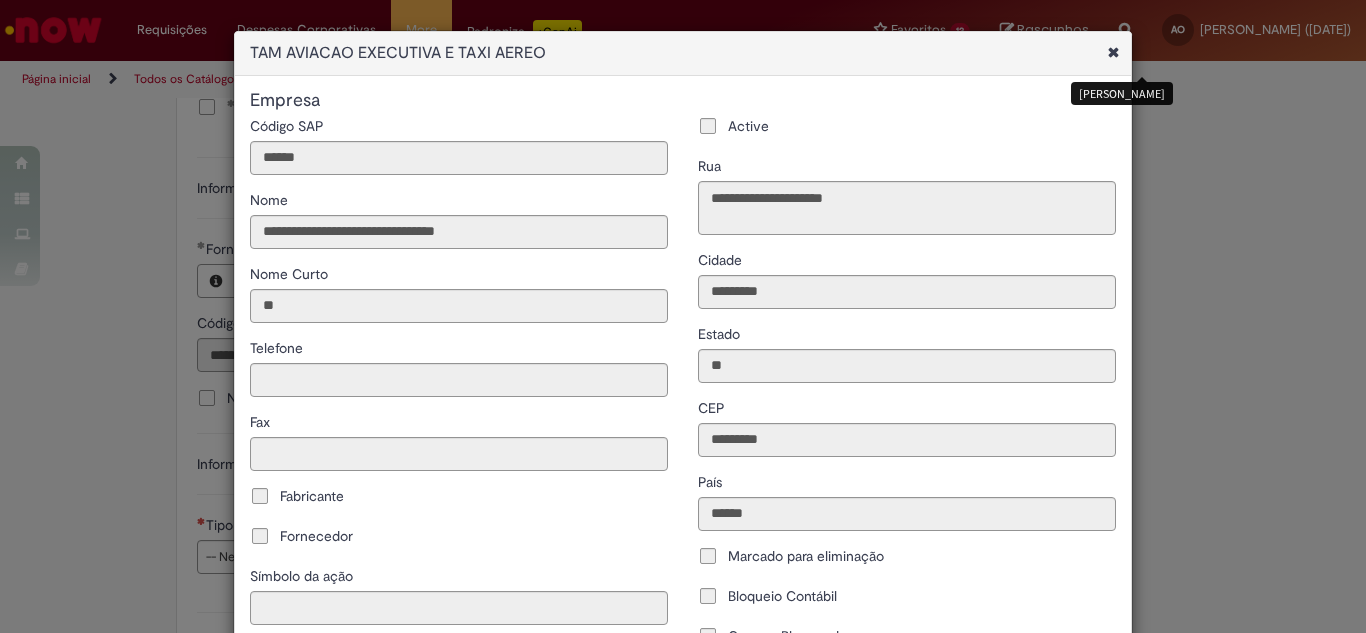 click at bounding box center (1113, 52) 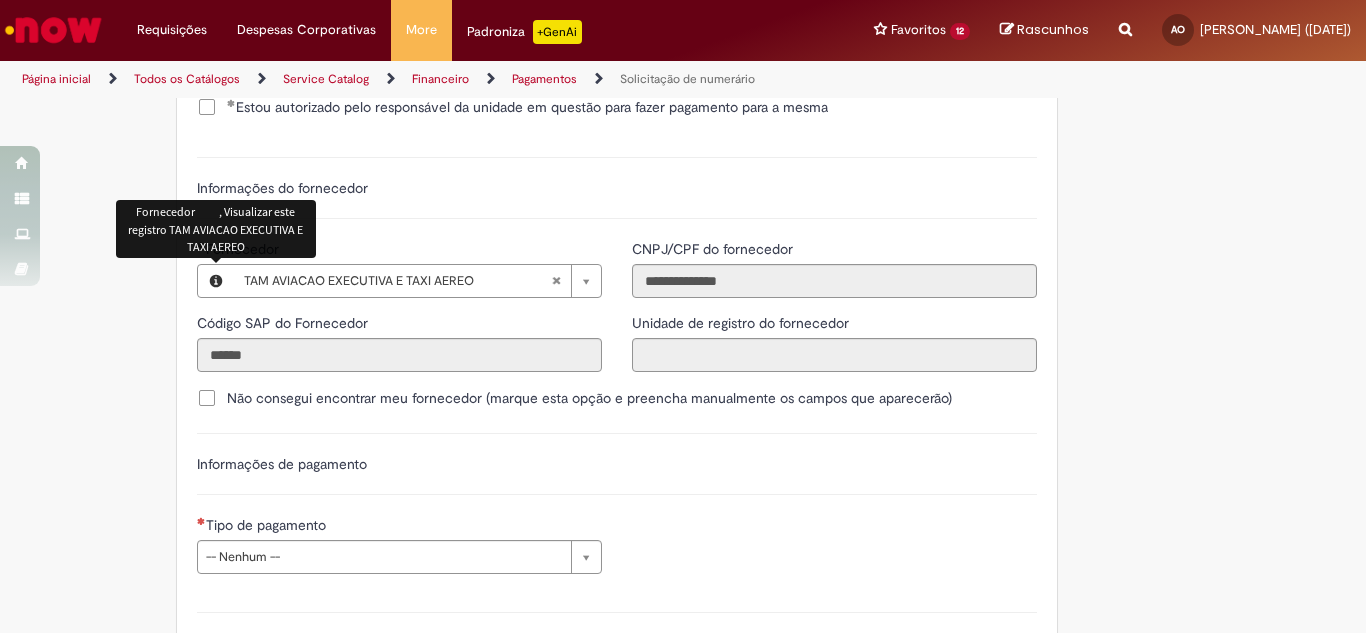 click at bounding box center (216, 281) 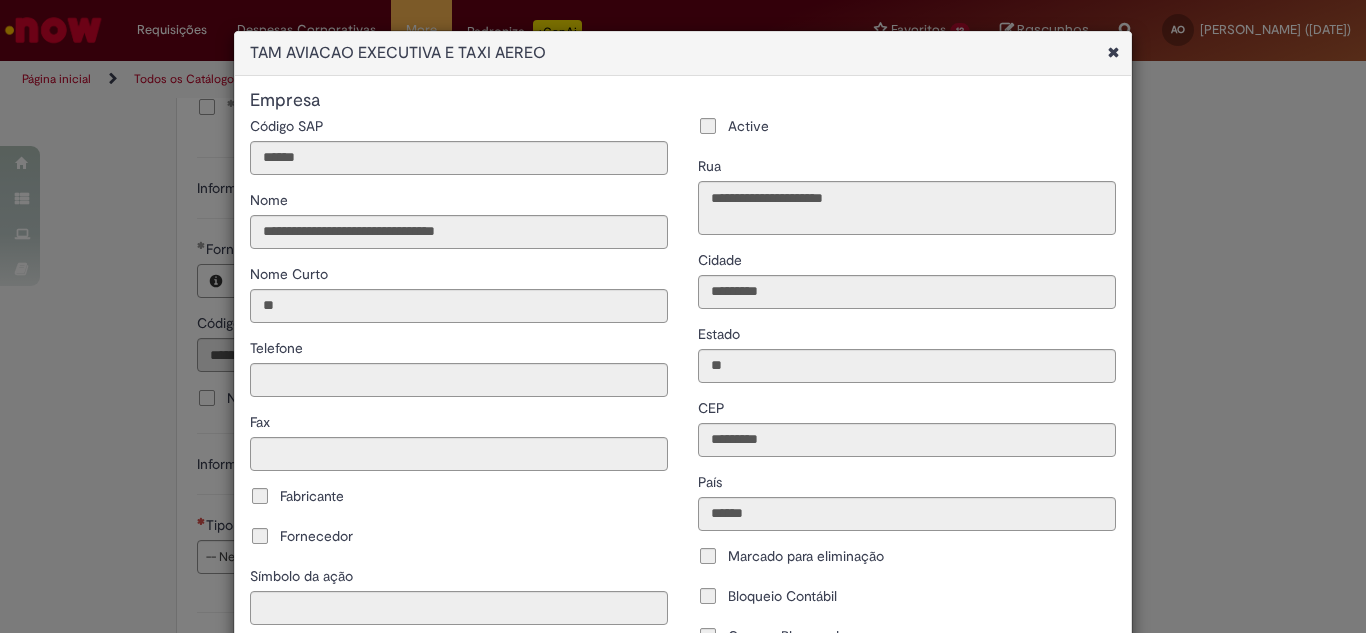 click on "**********" at bounding box center [683, 316] 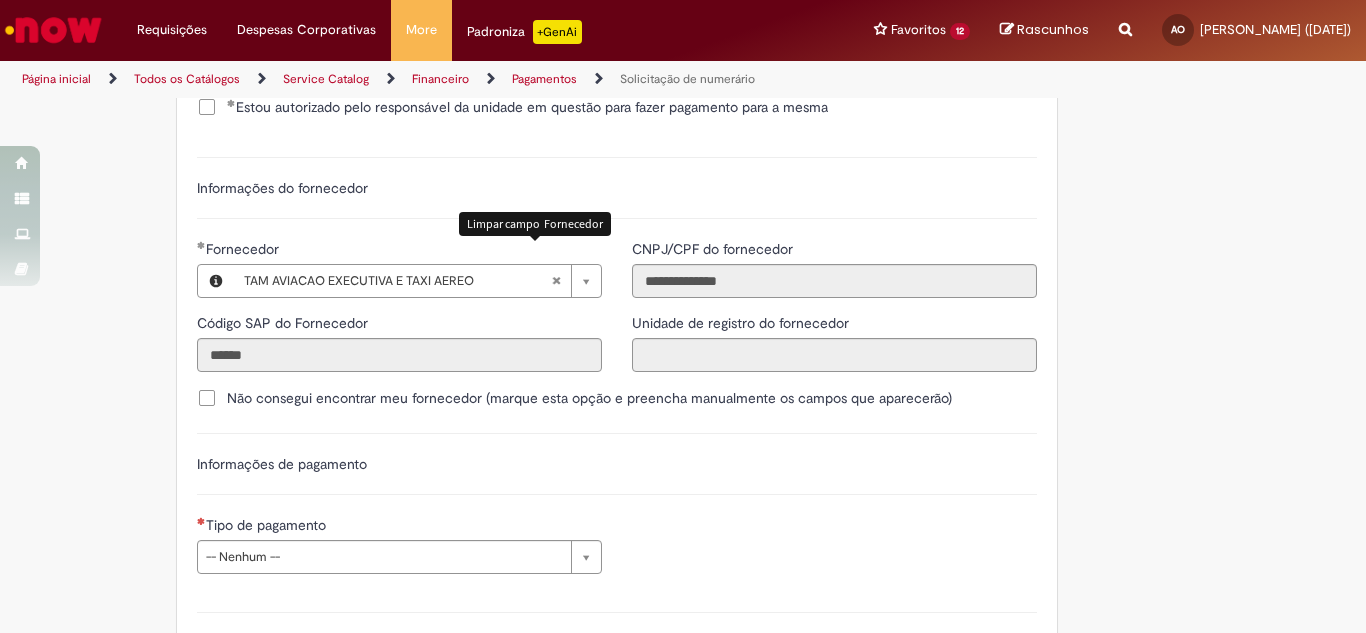 click at bounding box center [556, 281] 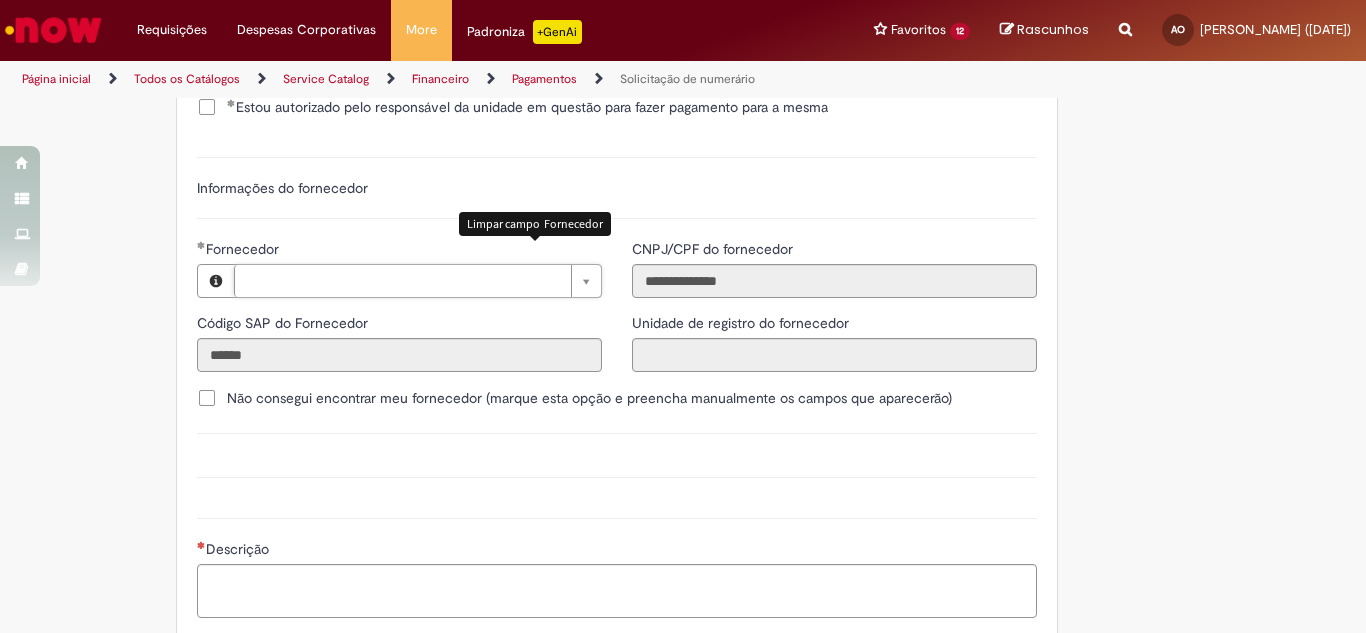 type 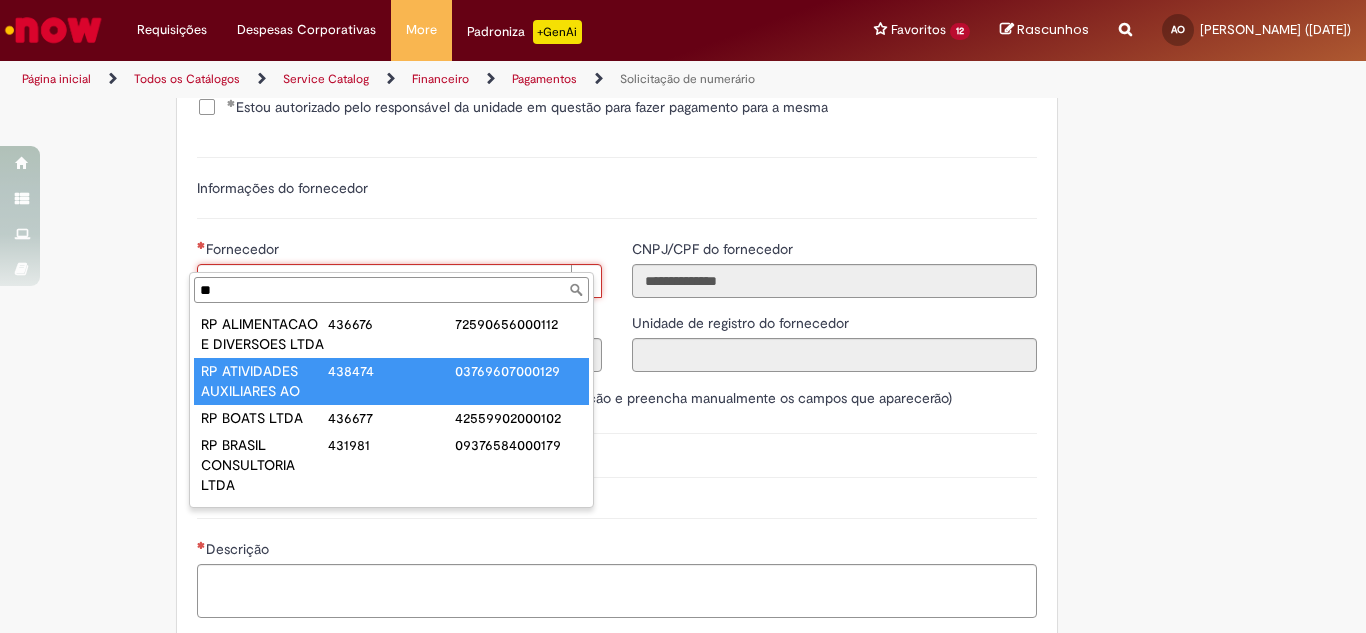 type on "**" 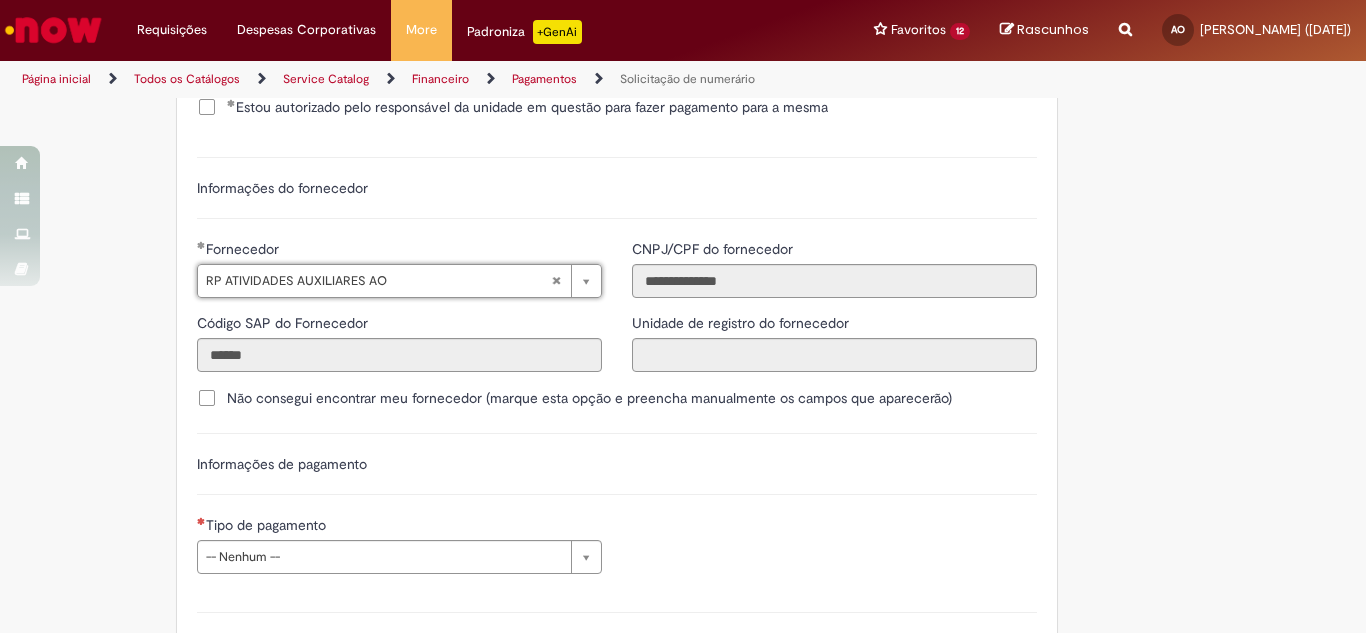 type on "******" 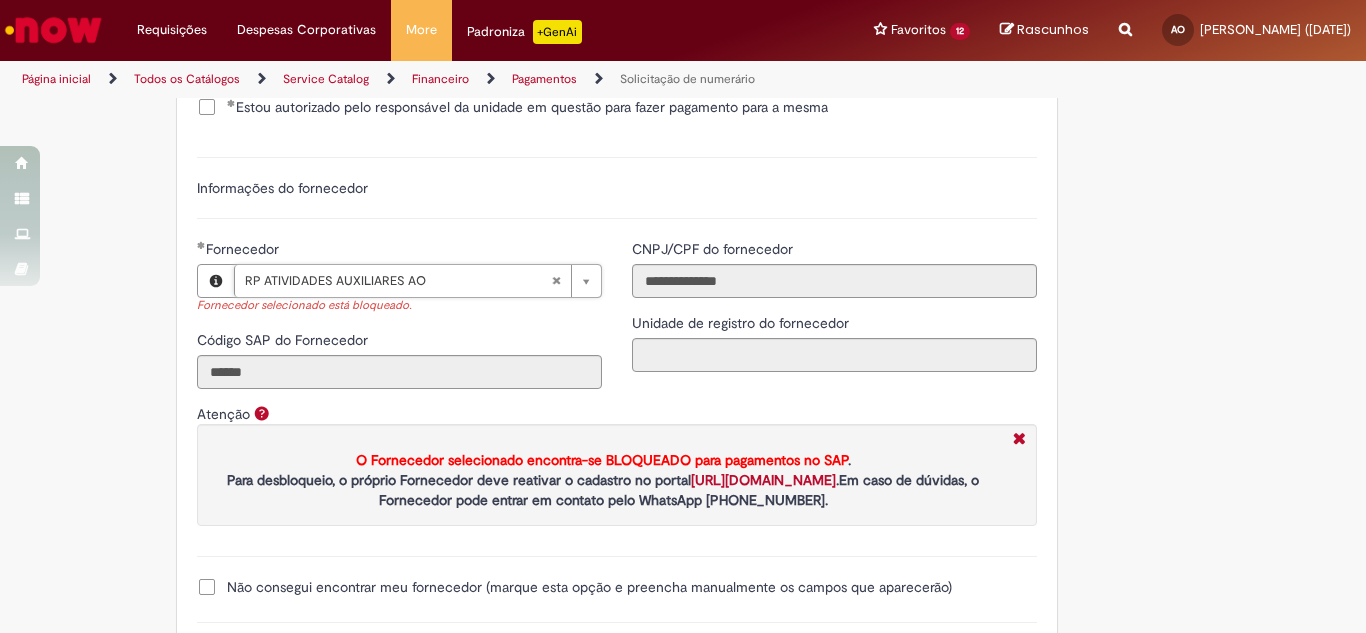 click on "**********" at bounding box center [399, 321] 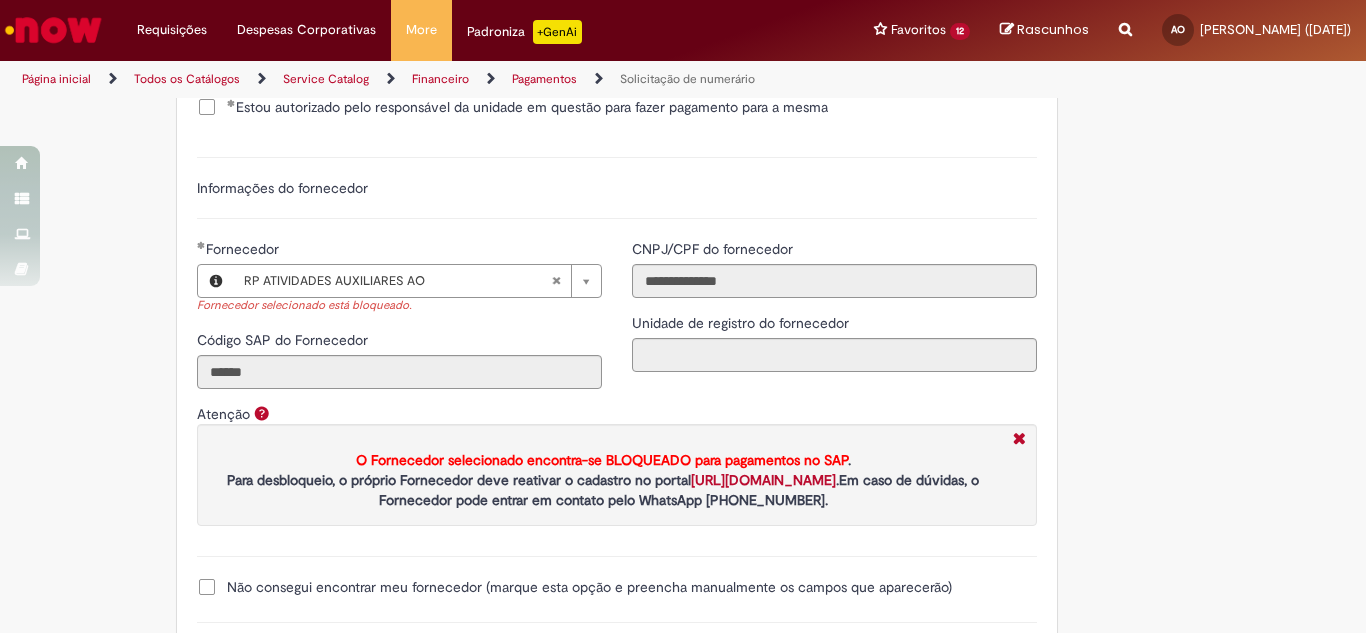 click on "Fornecedor selecionado está bloqueado." at bounding box center [399, 306] 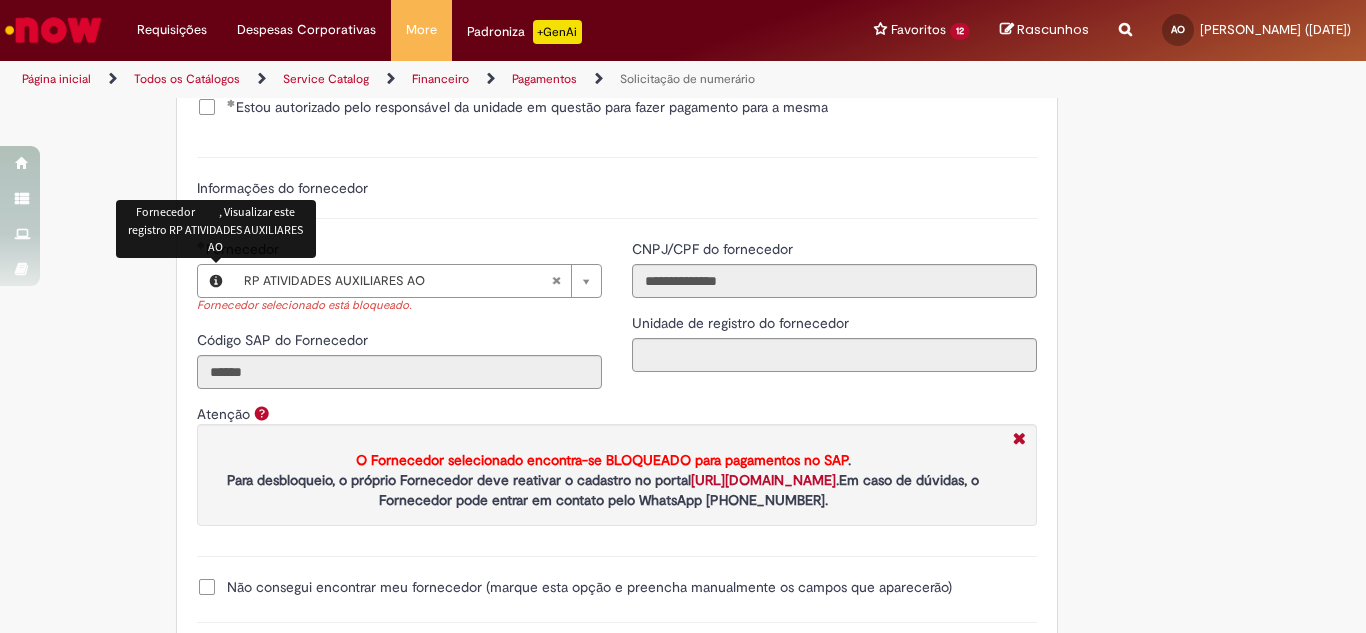 click at bounding box center [216, 281] 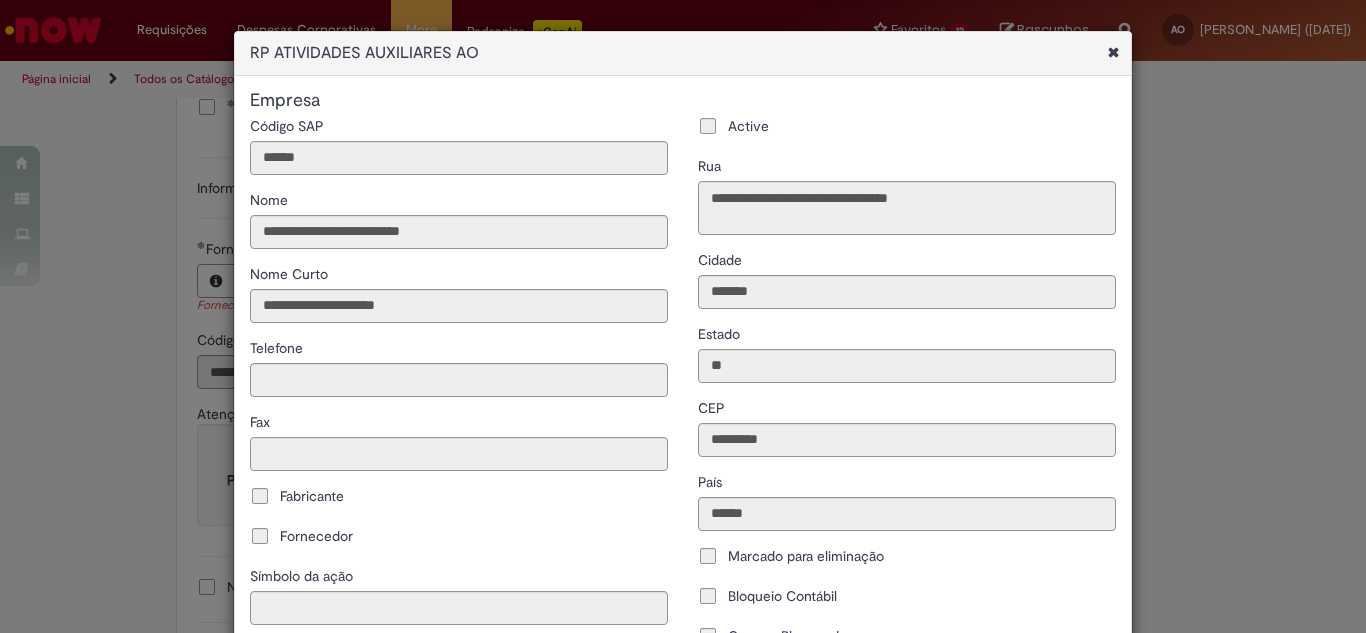click on "**********" at bounding box center (683, 316) 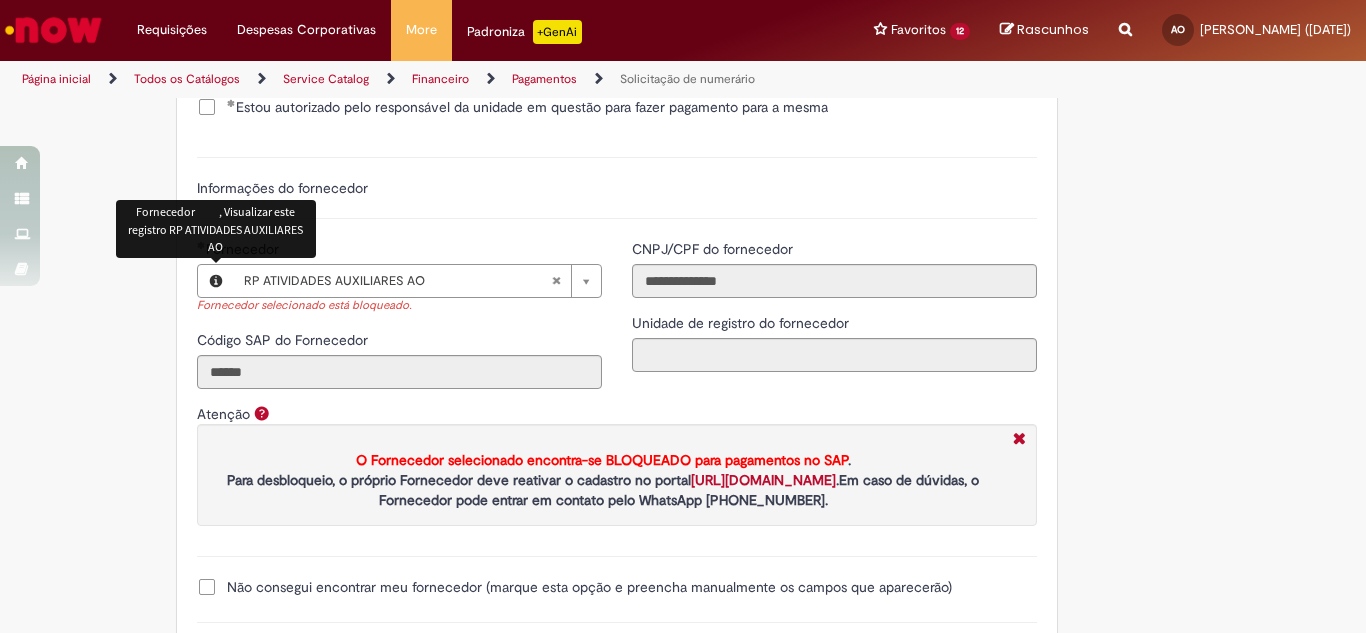 click on "**********" at bounding box center (683, 316) 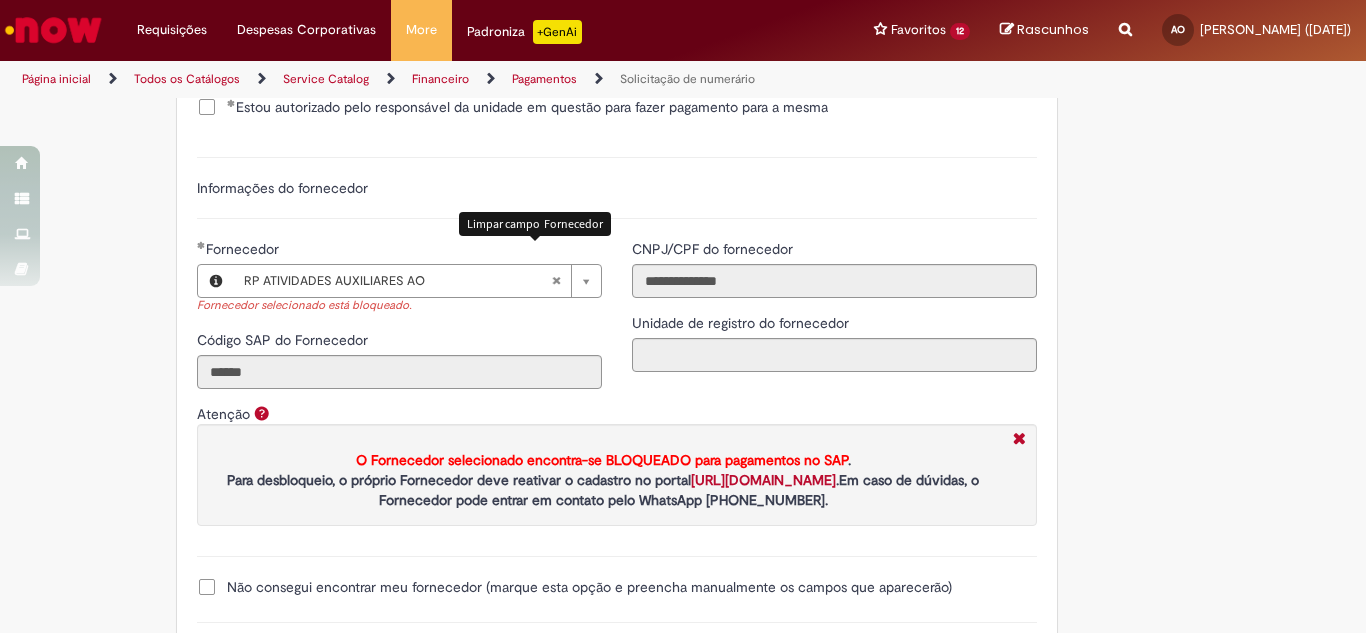 click at bounding box center [556, 281] 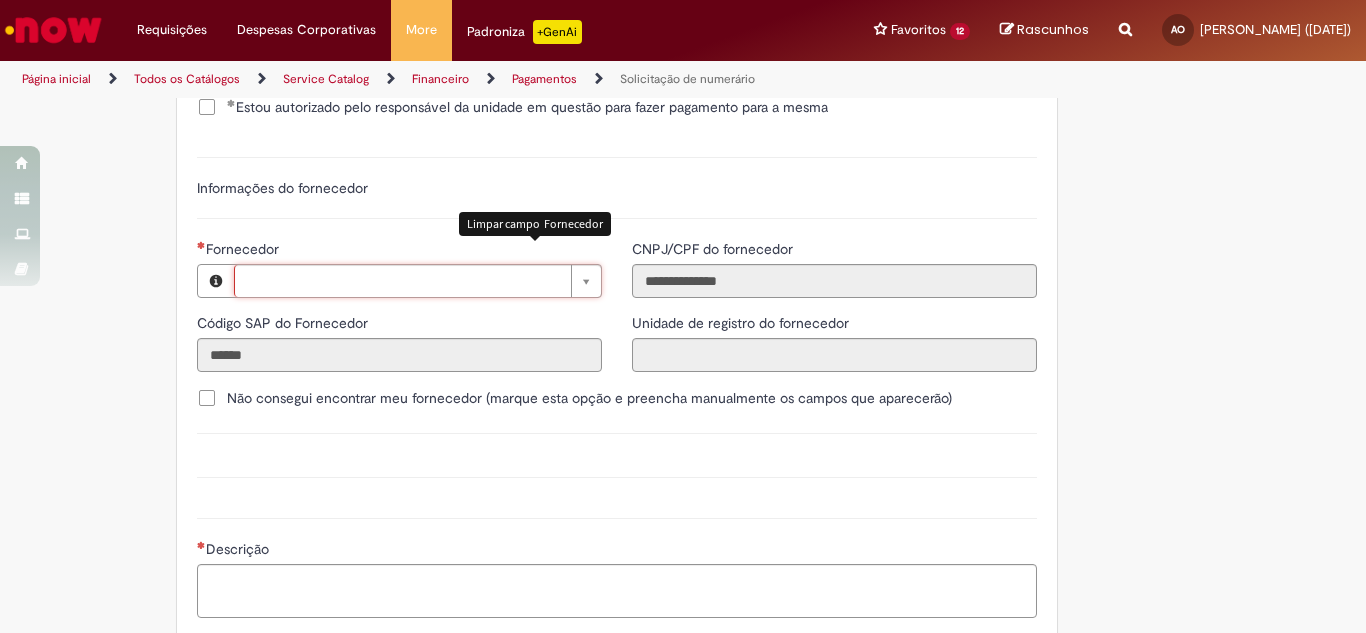 scroll, scrollTop: 0, scrollLeft: 0, axis: both 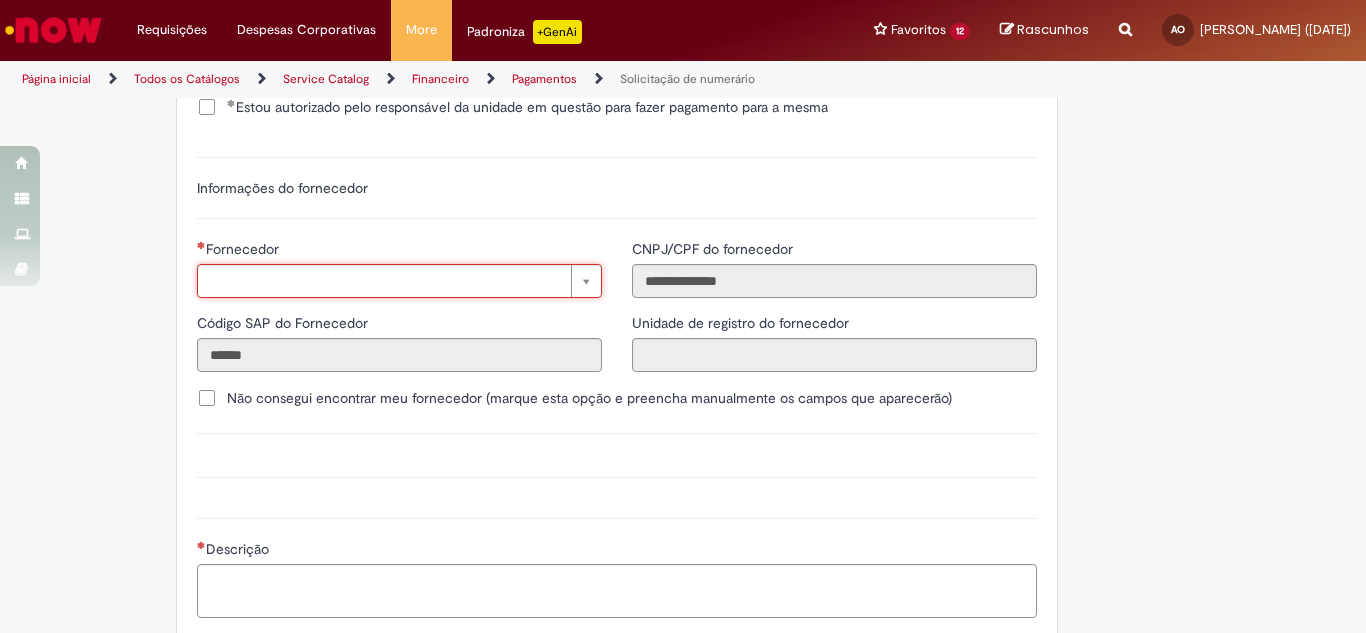 click on "Código SAP do Fornecedor" at bounding box center [284, 323] 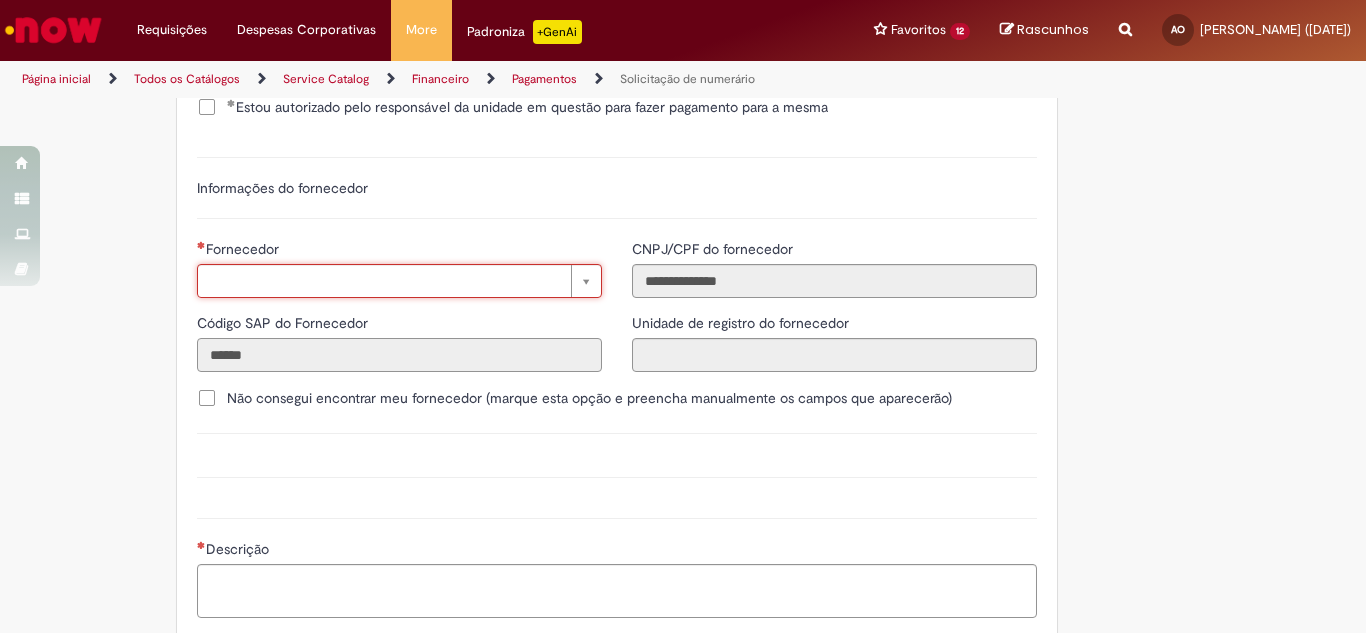 click on "******" at bounding box center (399, 355) 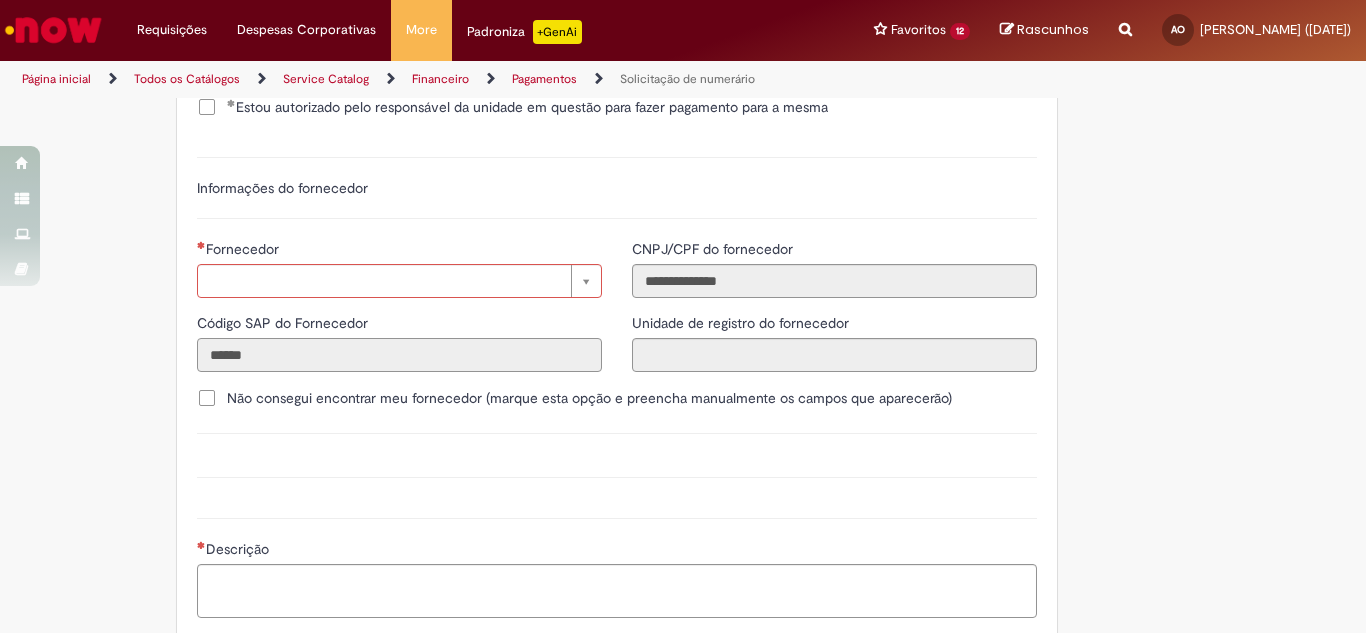 click on "******" at bounding box center (399, 355) 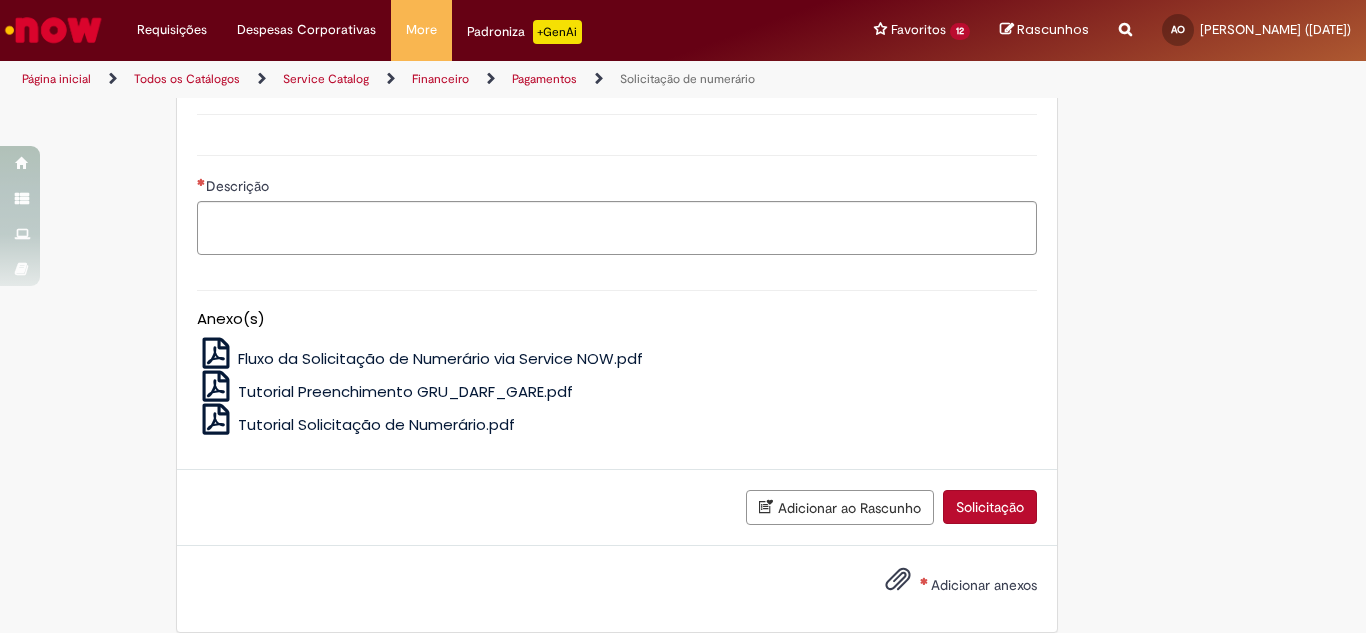 scroll, scrollTop: 2263, scrollLeft: 0, axis: vertical 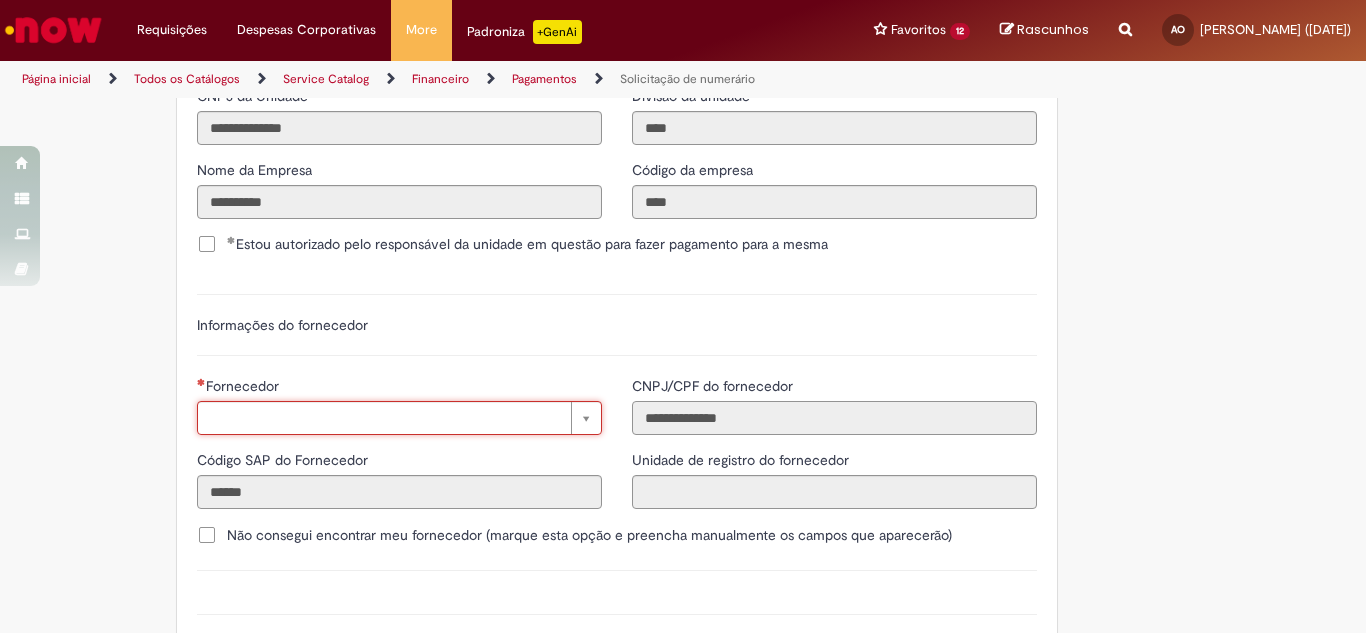 click on "**********" at bounding box center [834, 418] 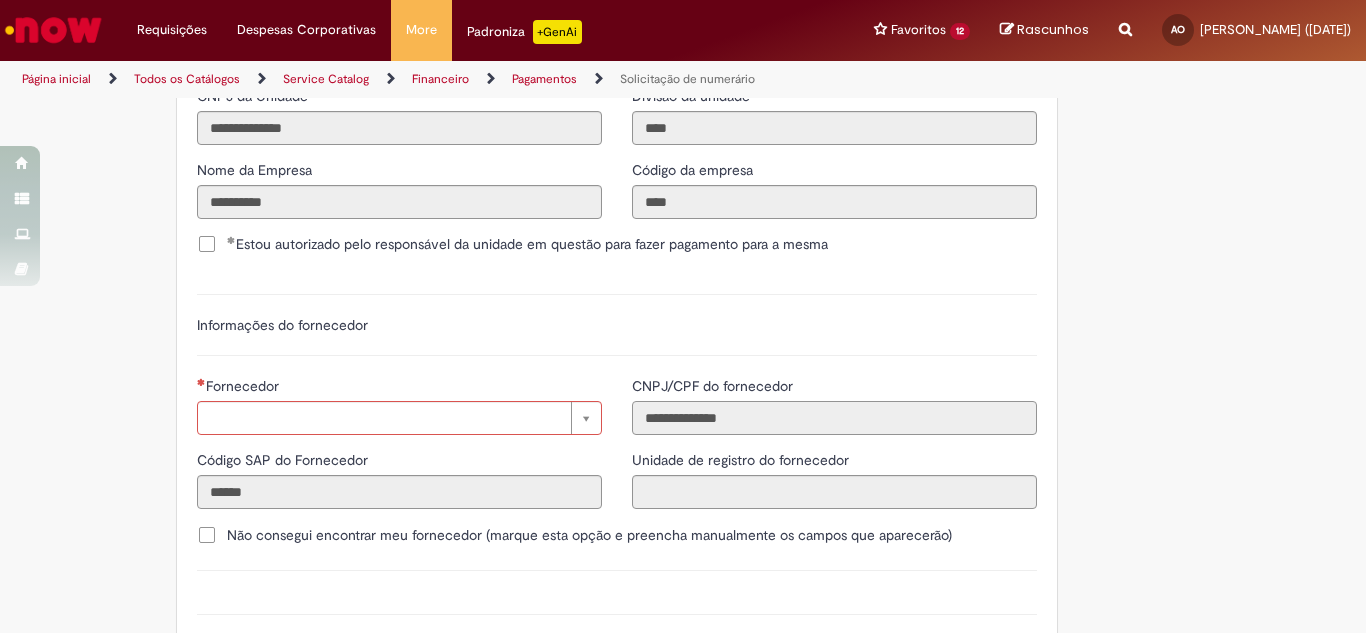 click on "**********" at bounding box center [834, 418] 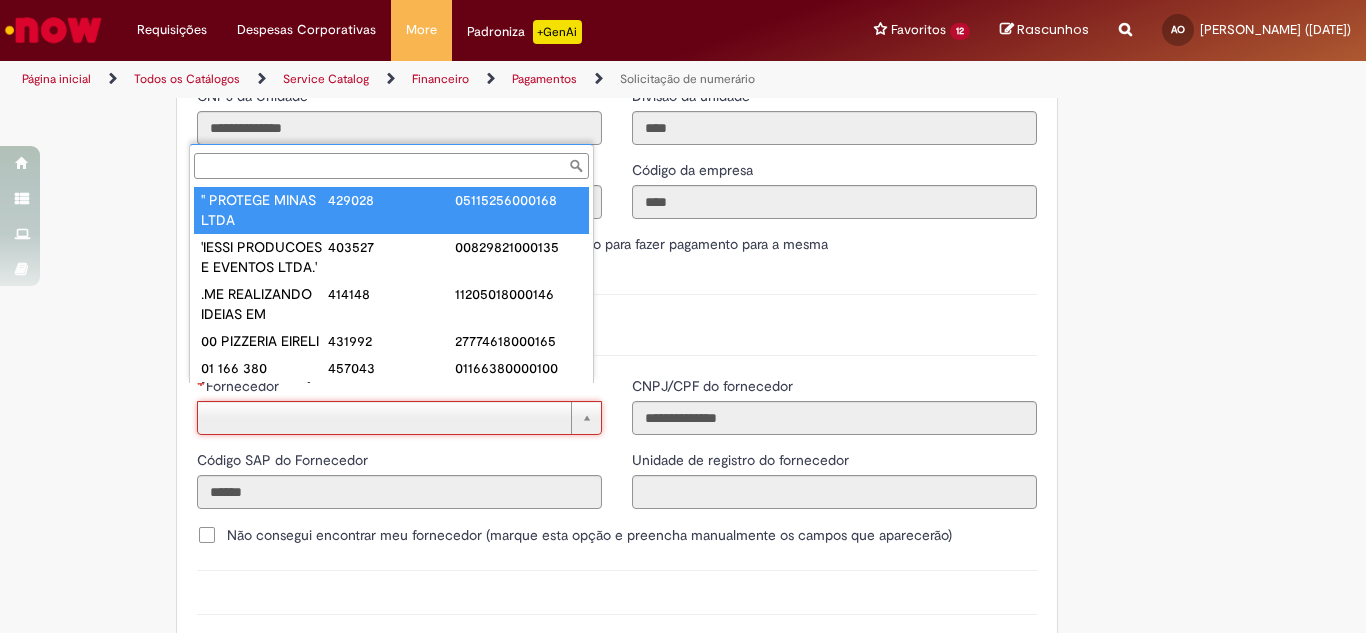 drag, startPoint x: 280, startPoint y: 389, endPoint x: 95, endPoint y: 256, distance: 227.84644 